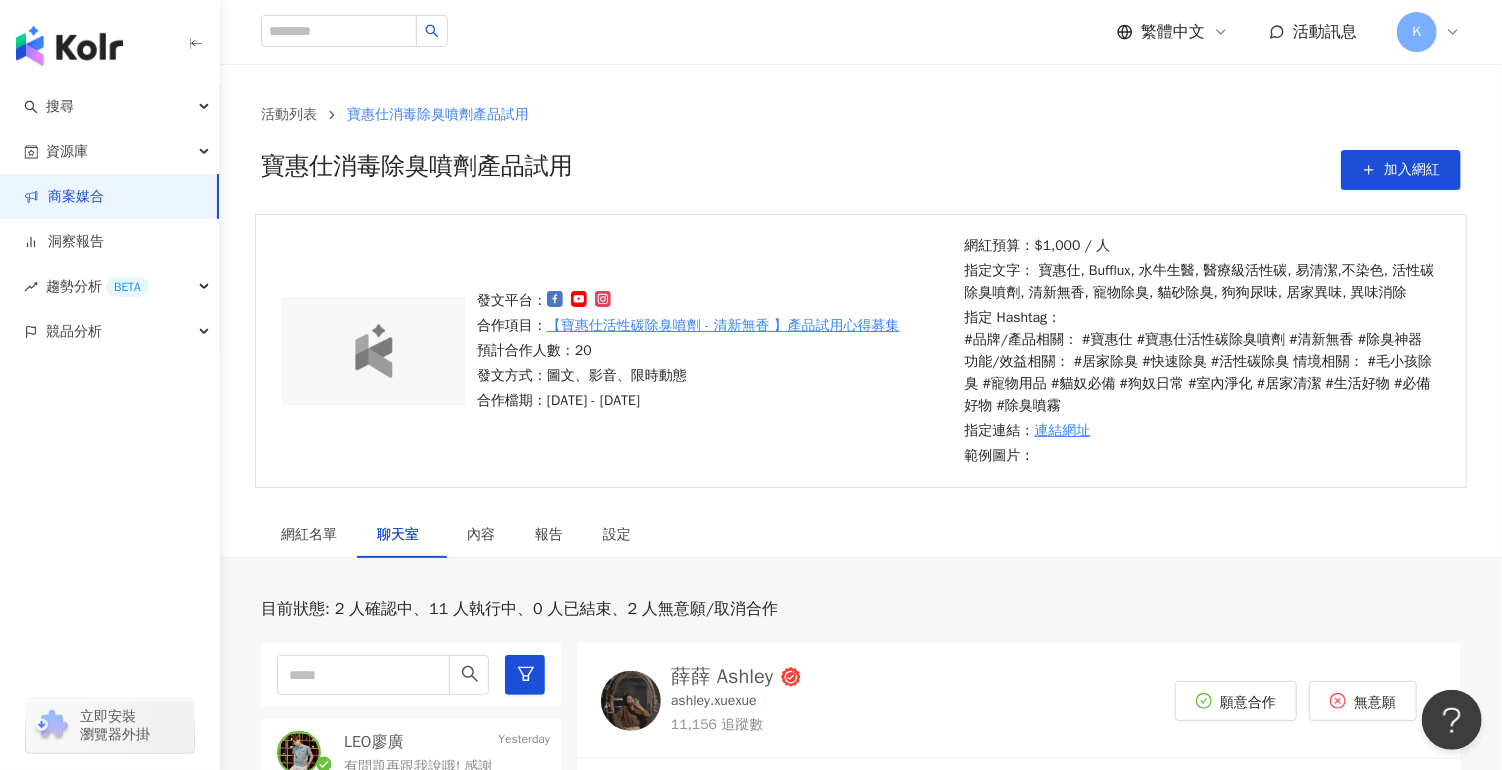 scroll, scrollTop: 0, scrollLeft: 0, axis: both 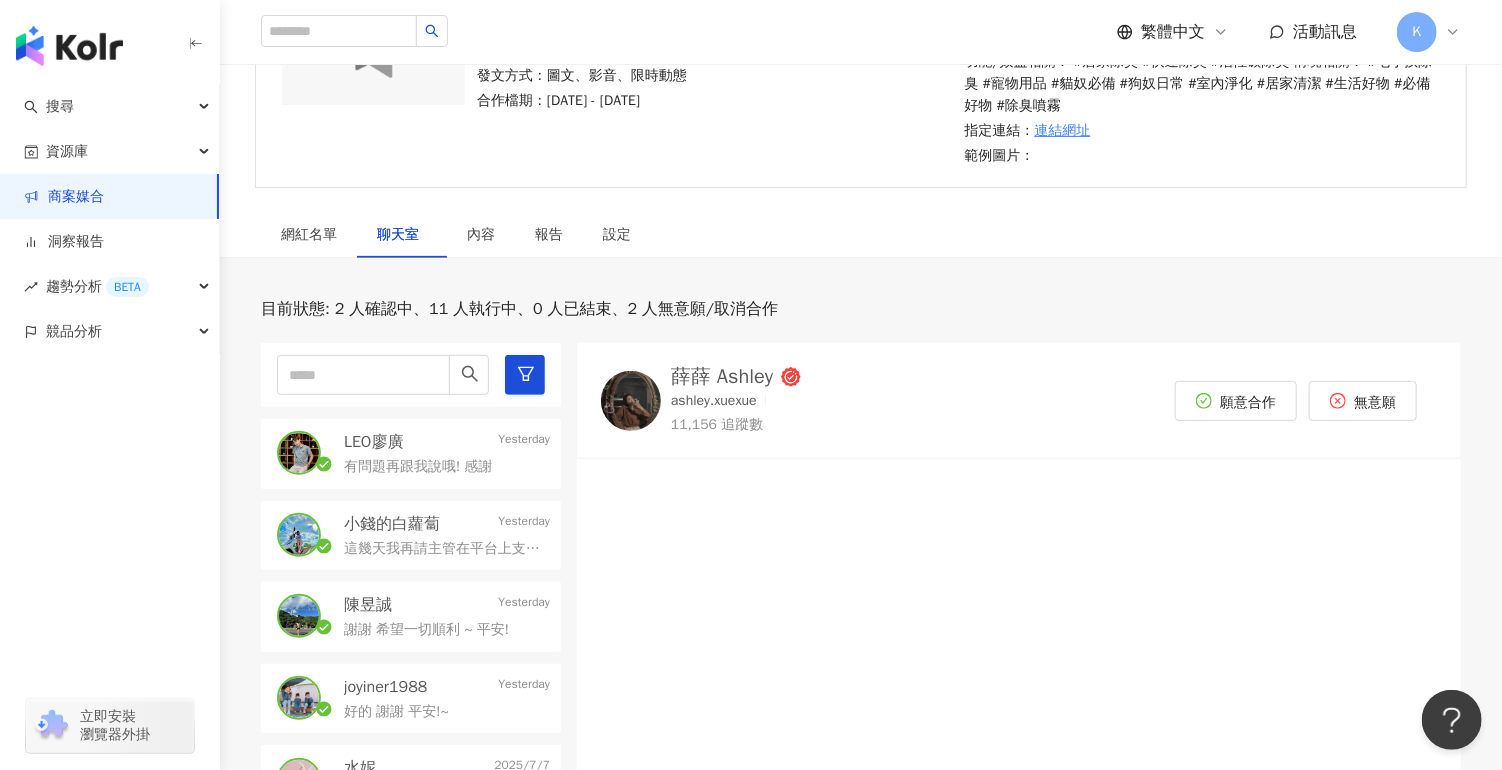 click on "這幾天我再請主管在平台上支付費用唷! 感謝您!" at bounding box center [447, 547] 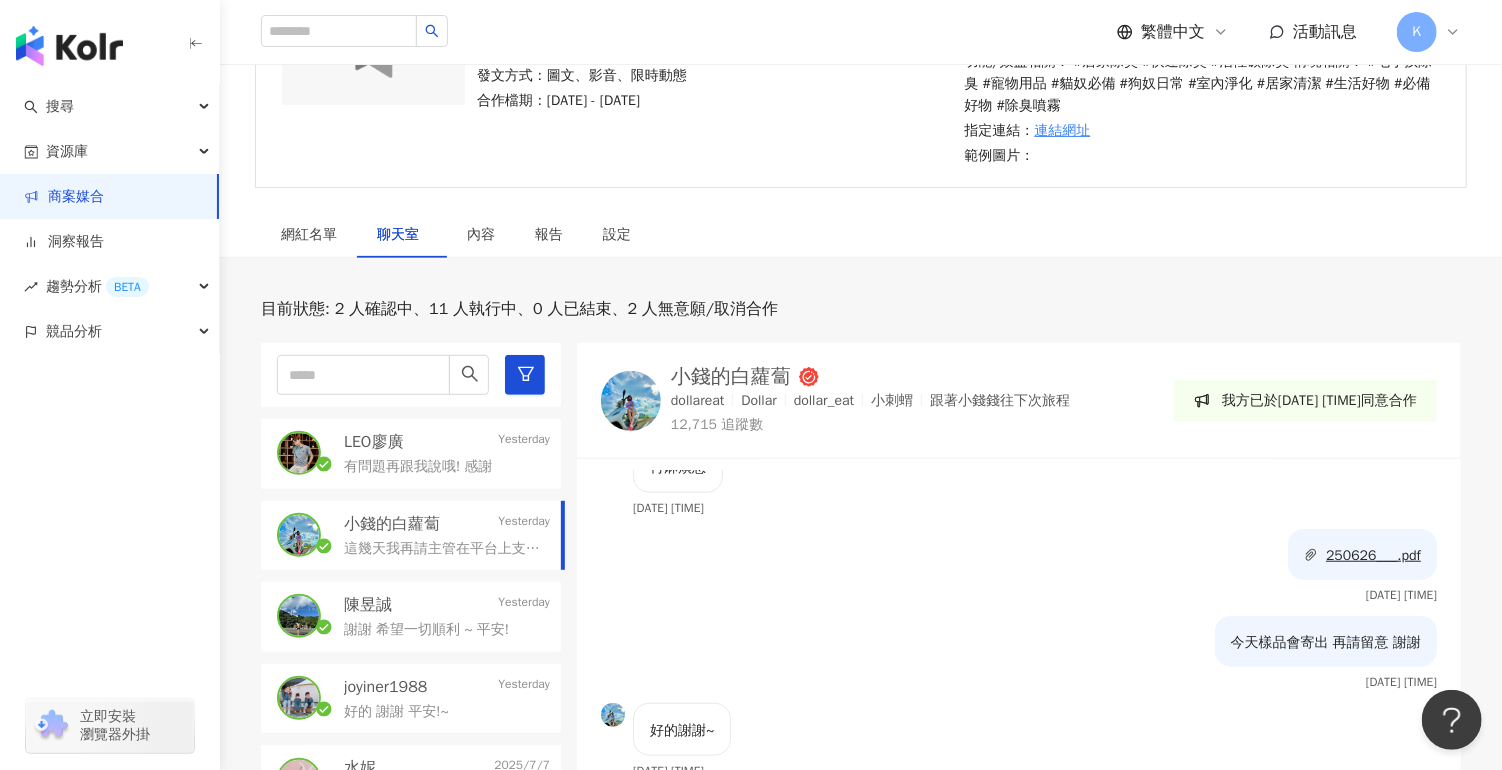 scroll, scrollTop: 1500, scrollLeft: 0, axis: vertical 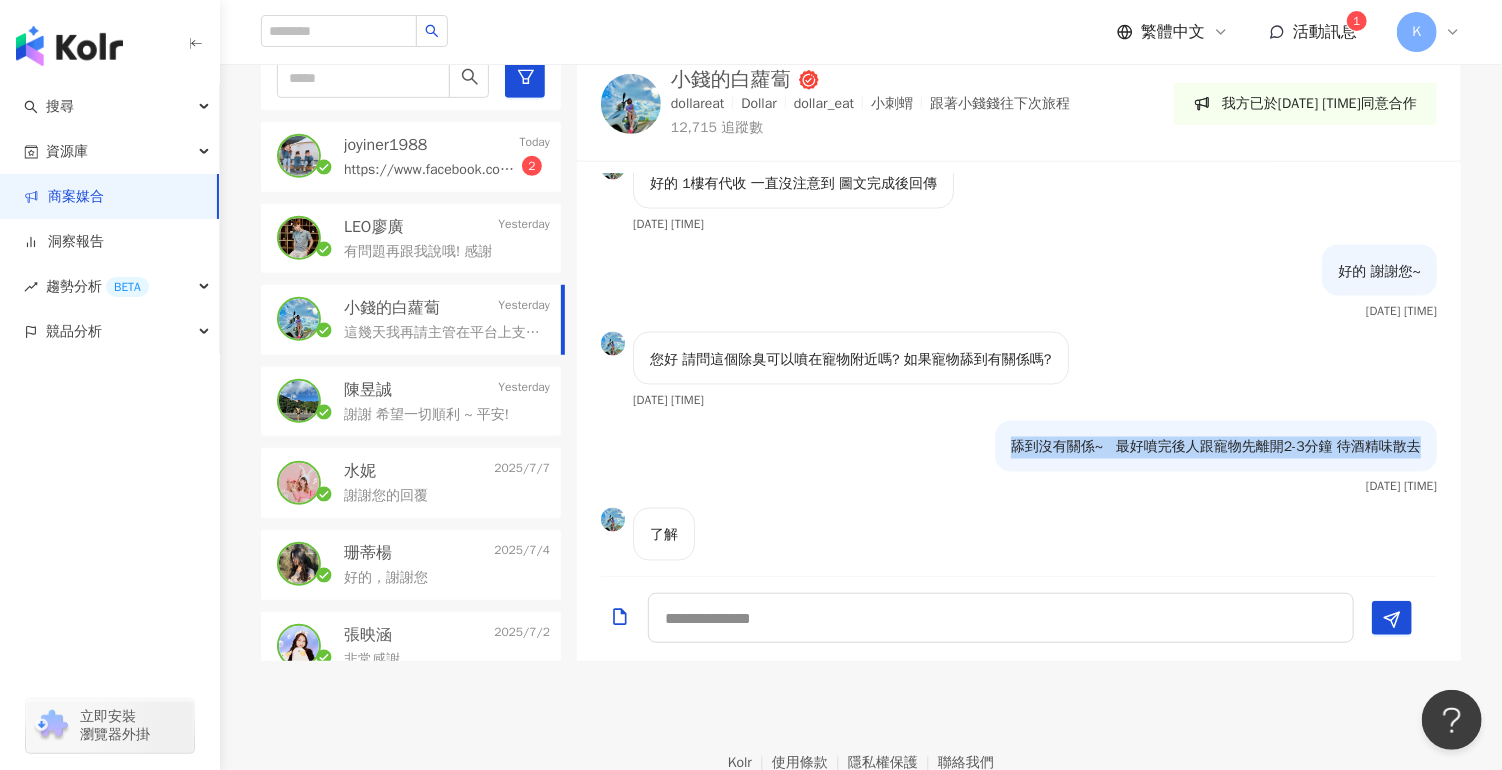 drag, startPoint x: 998, startPoint y: 437, endPoint x: 1441, endPoint y: 423, distance: 443.22116 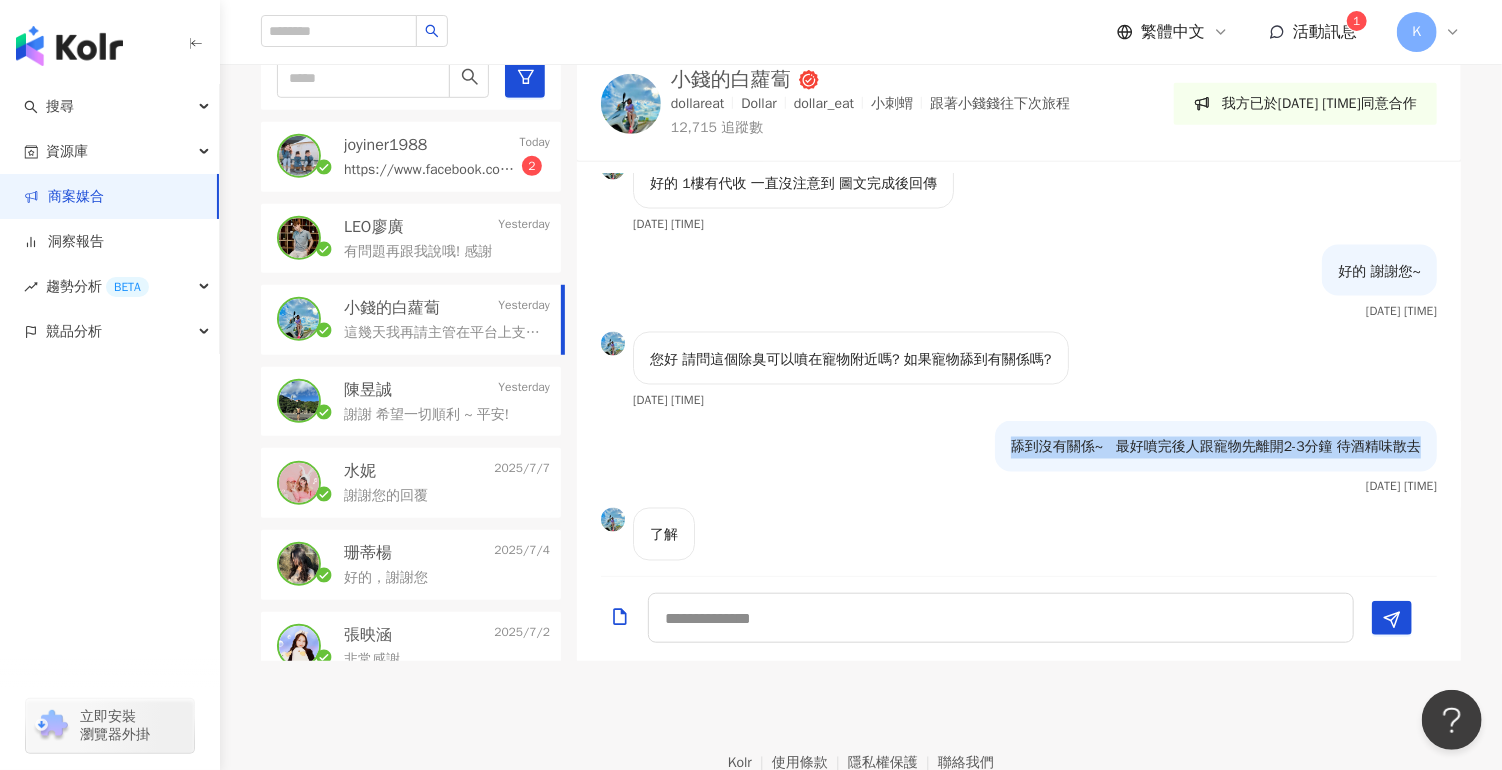 copy on "舔到沒有關係~   最好噴完後人跟寵物先離開2-3分鐘 待酒精味散去" 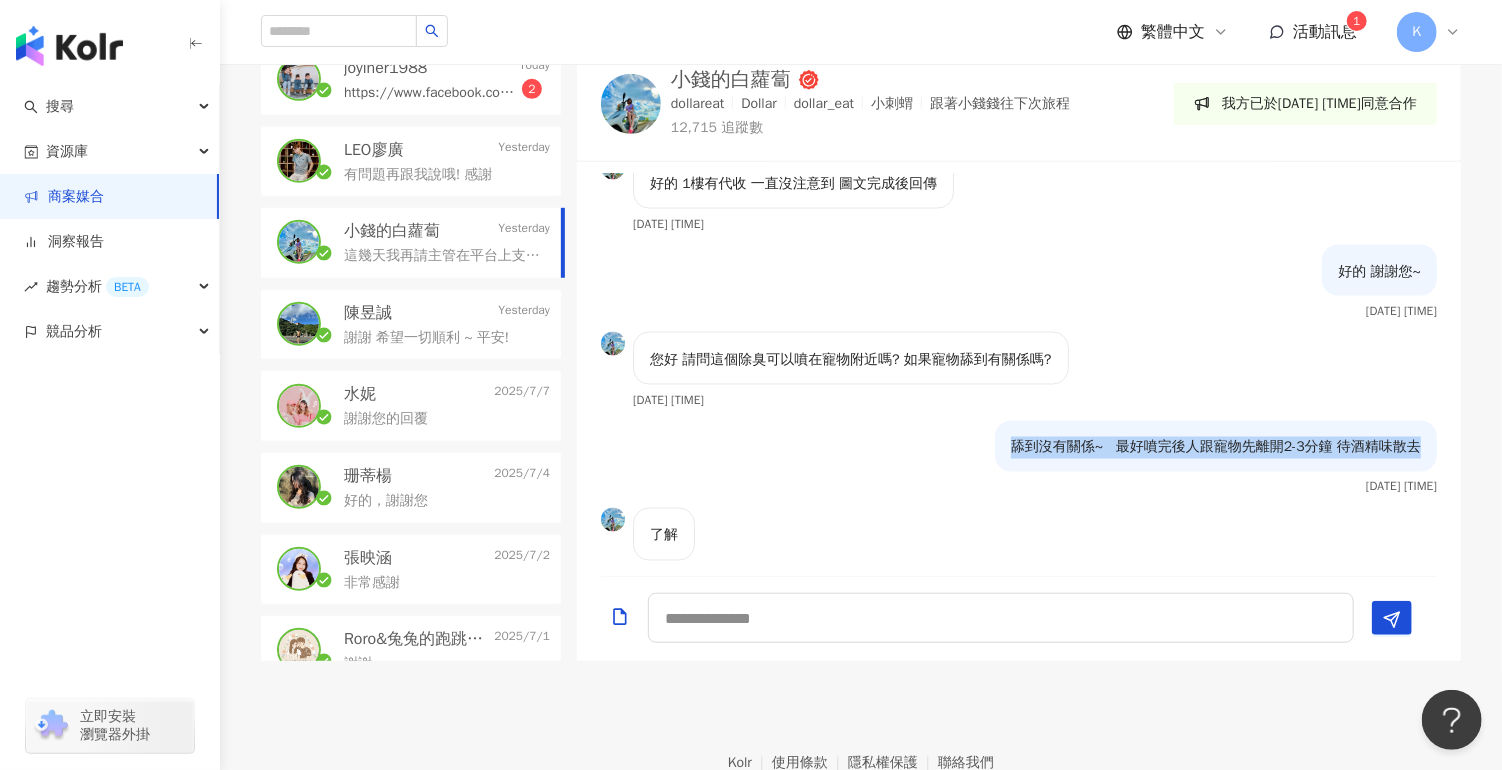 scroll, scrollTop: 150, scrollLeft: 0, axis: vertical 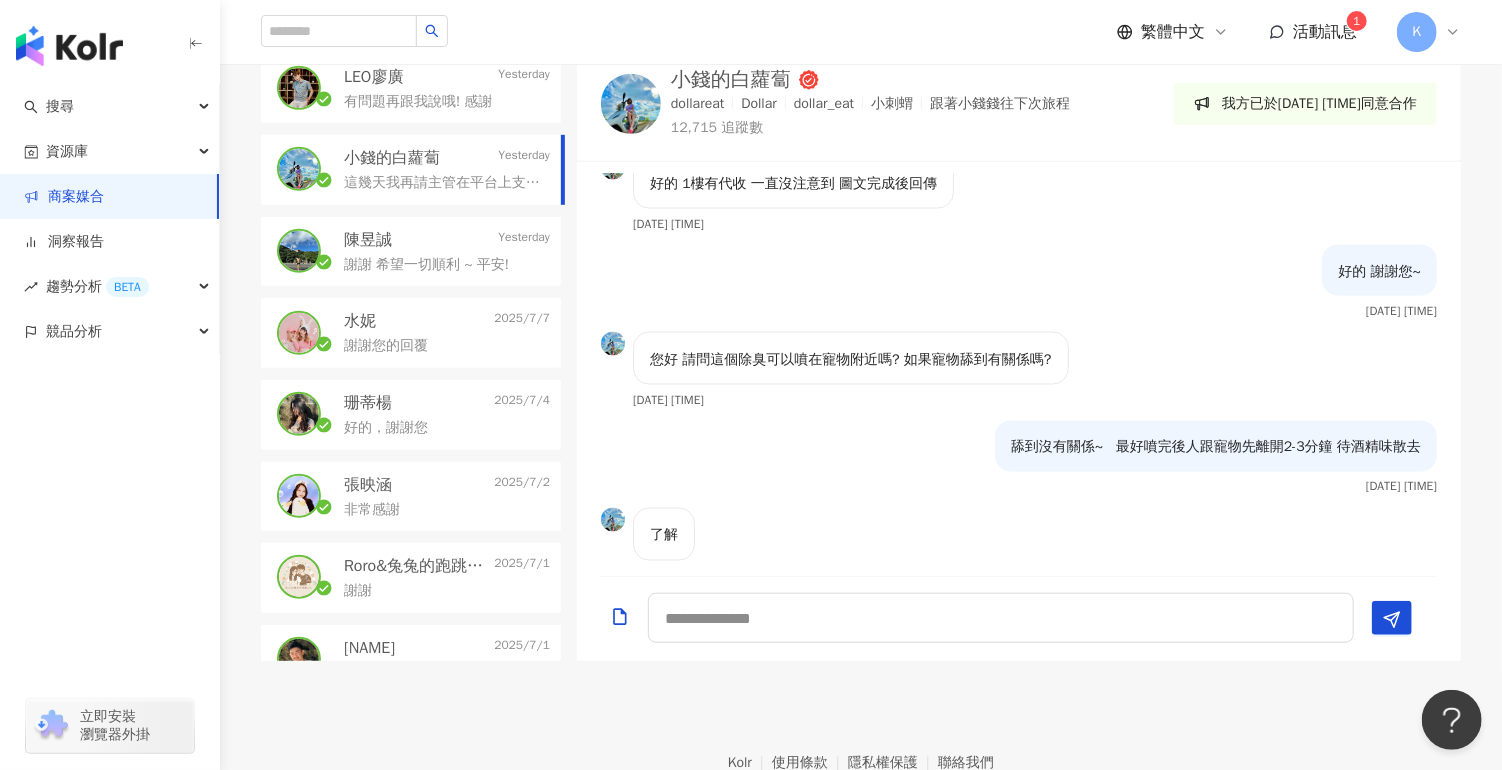 click on "[NAME] [DATE]" at bounding box center (447, 403) 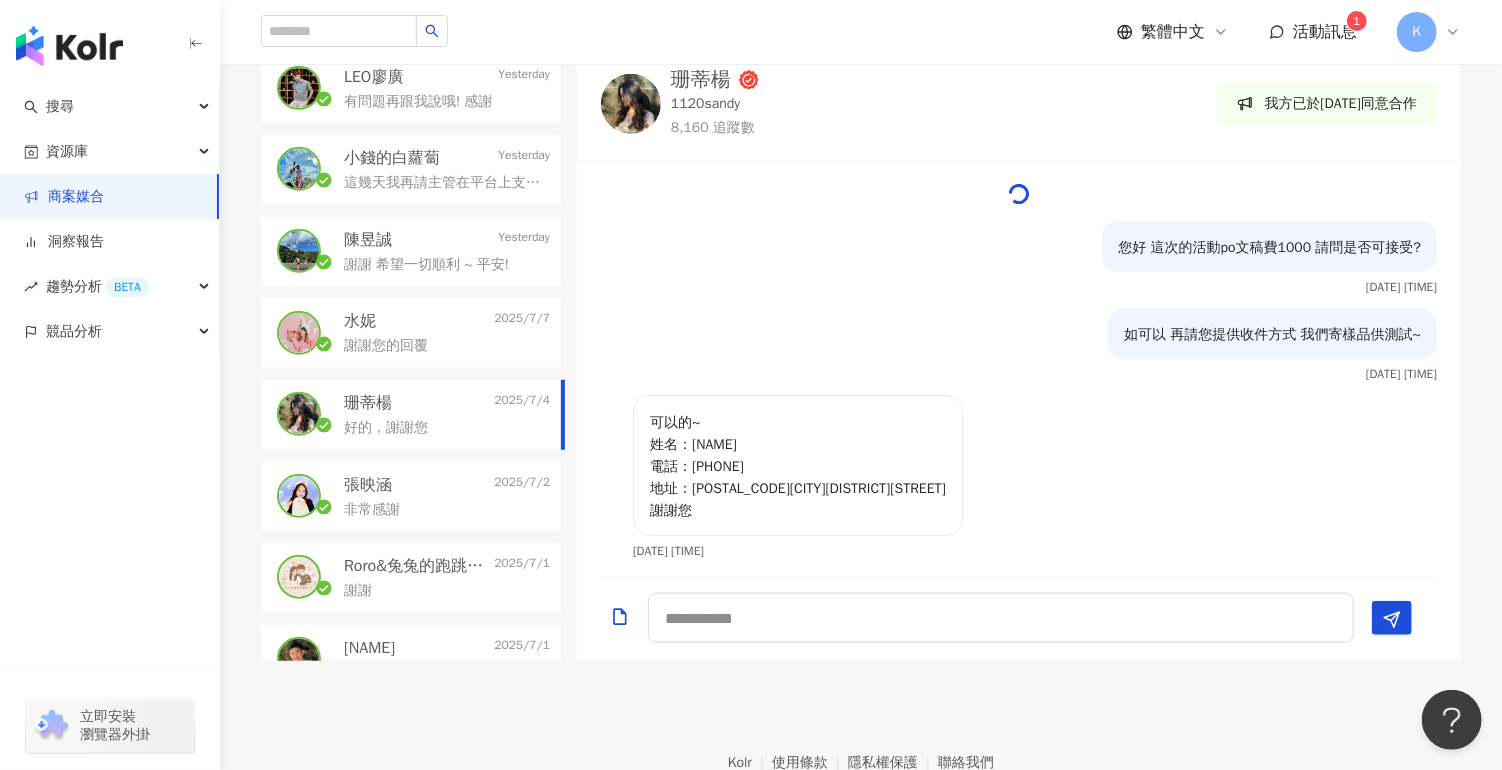 scroll, scrollTop: 3142, scrollLeft: 0, axis: vertical 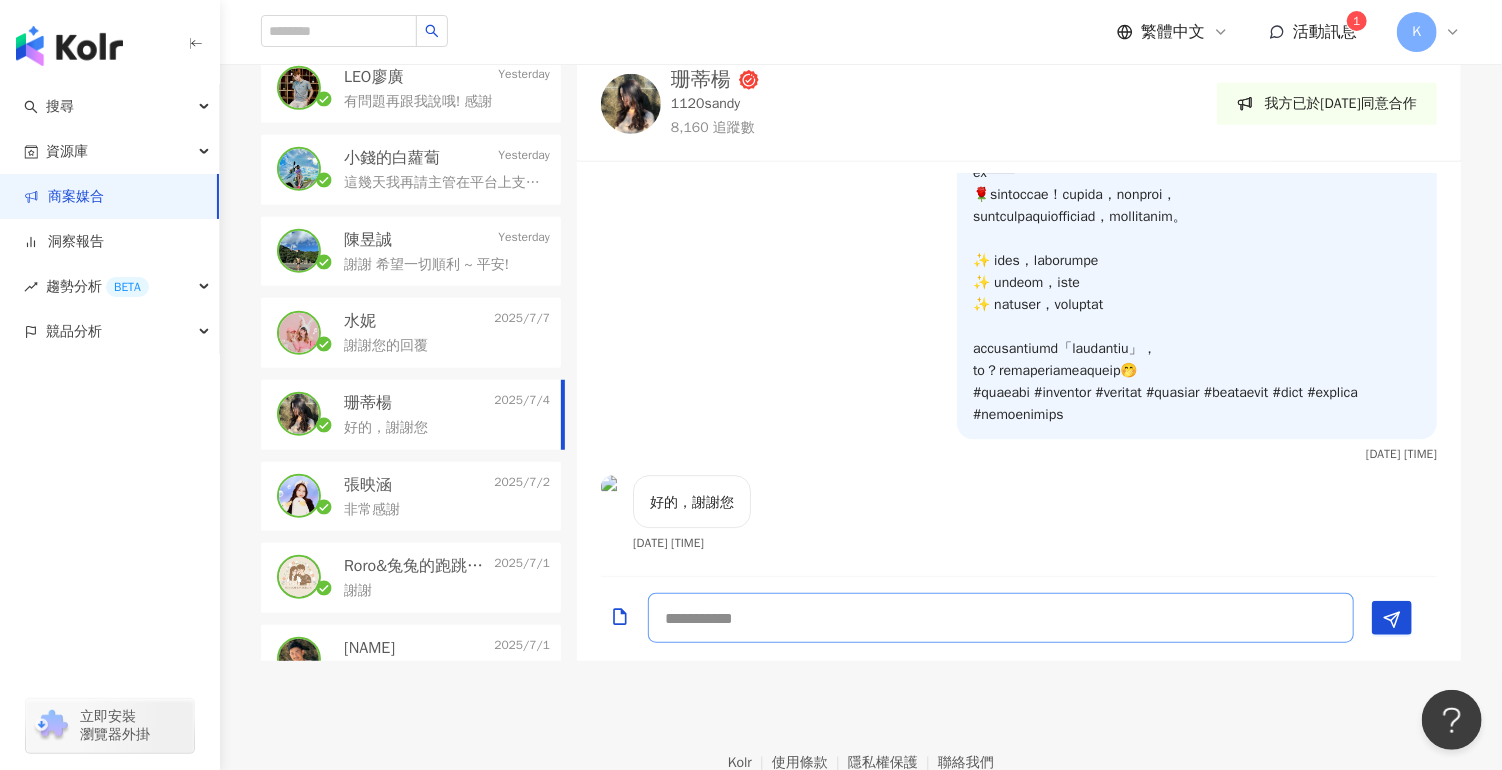 click at bounding box center (1001, 618) 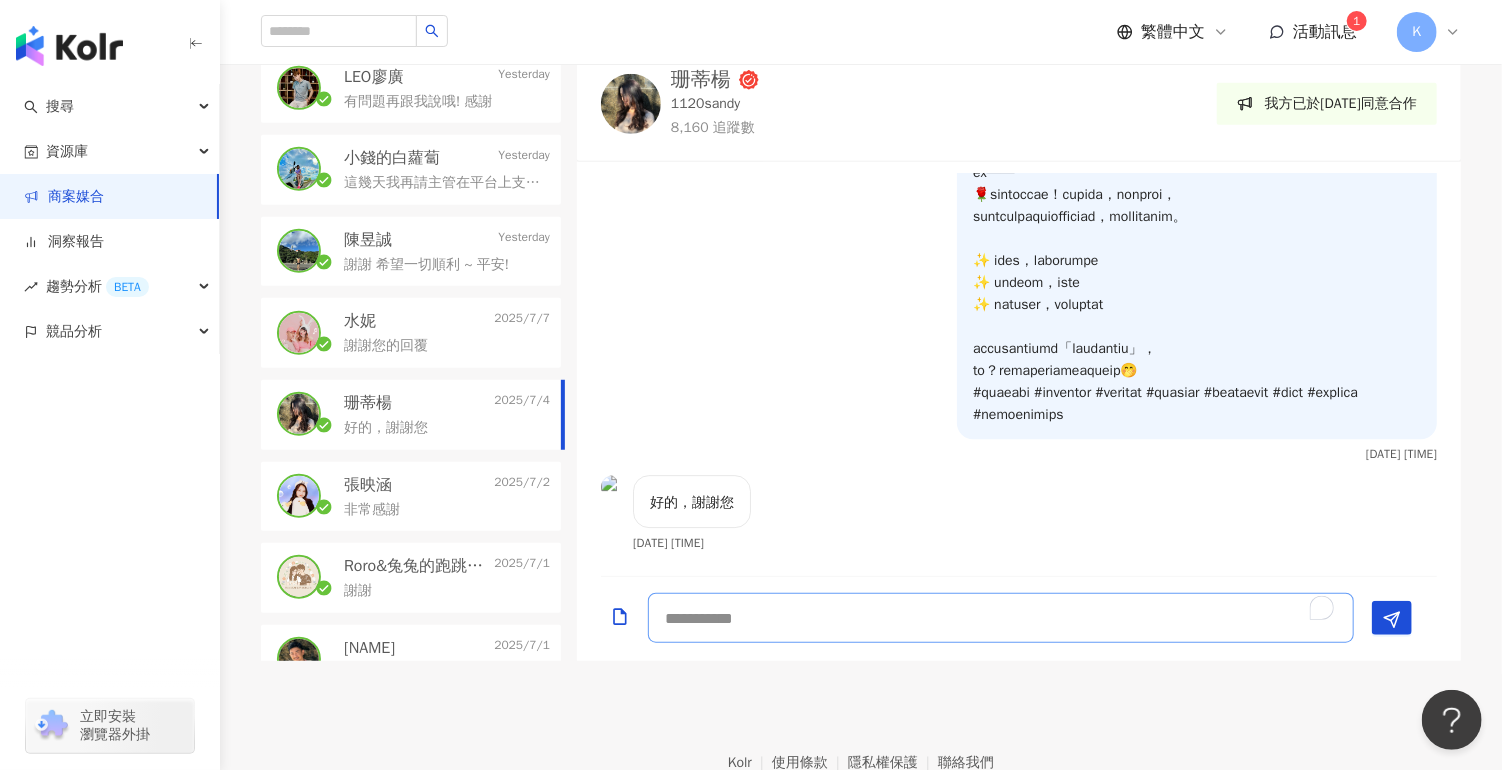 type on "*" 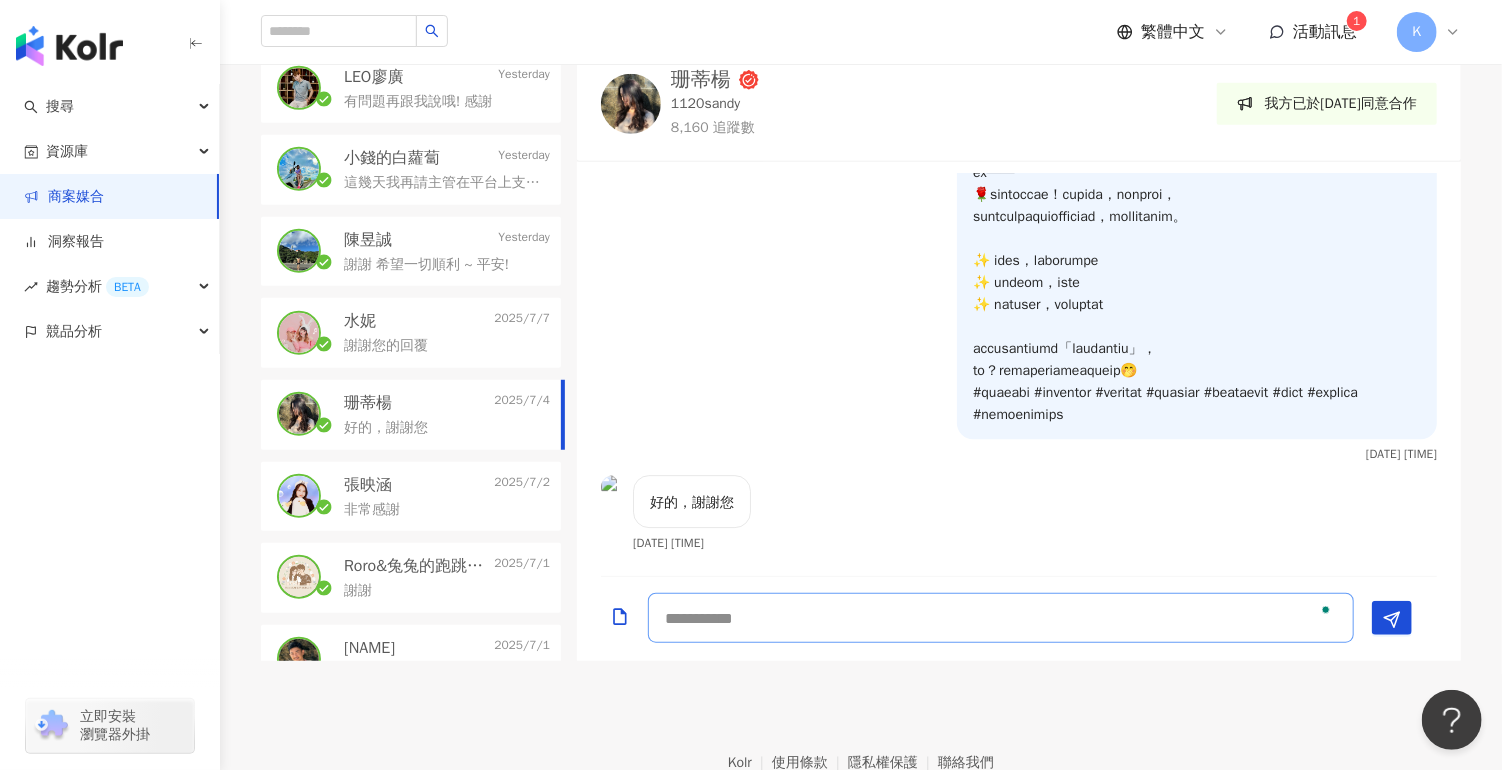 type on "*" 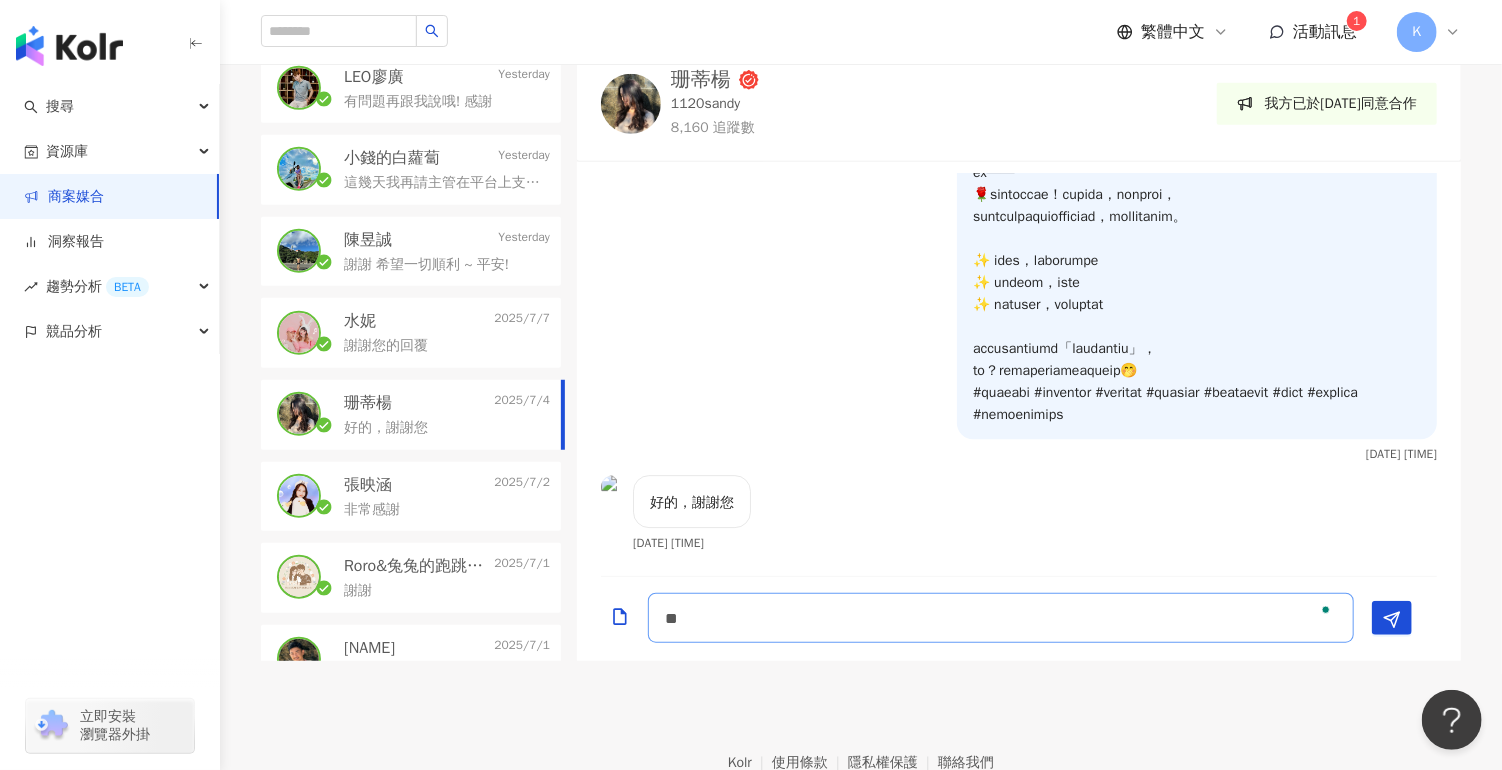 type on "*" 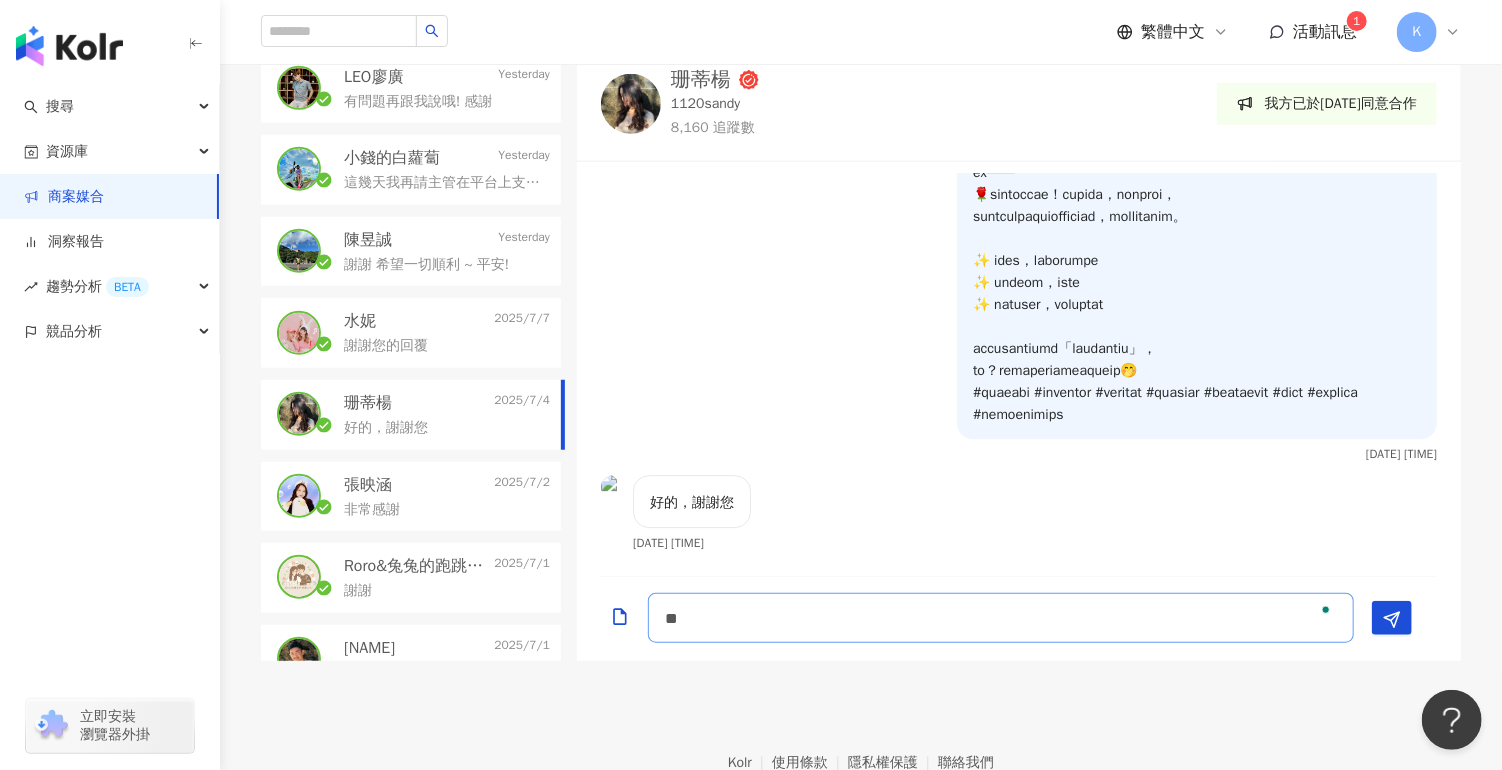 type on "*" 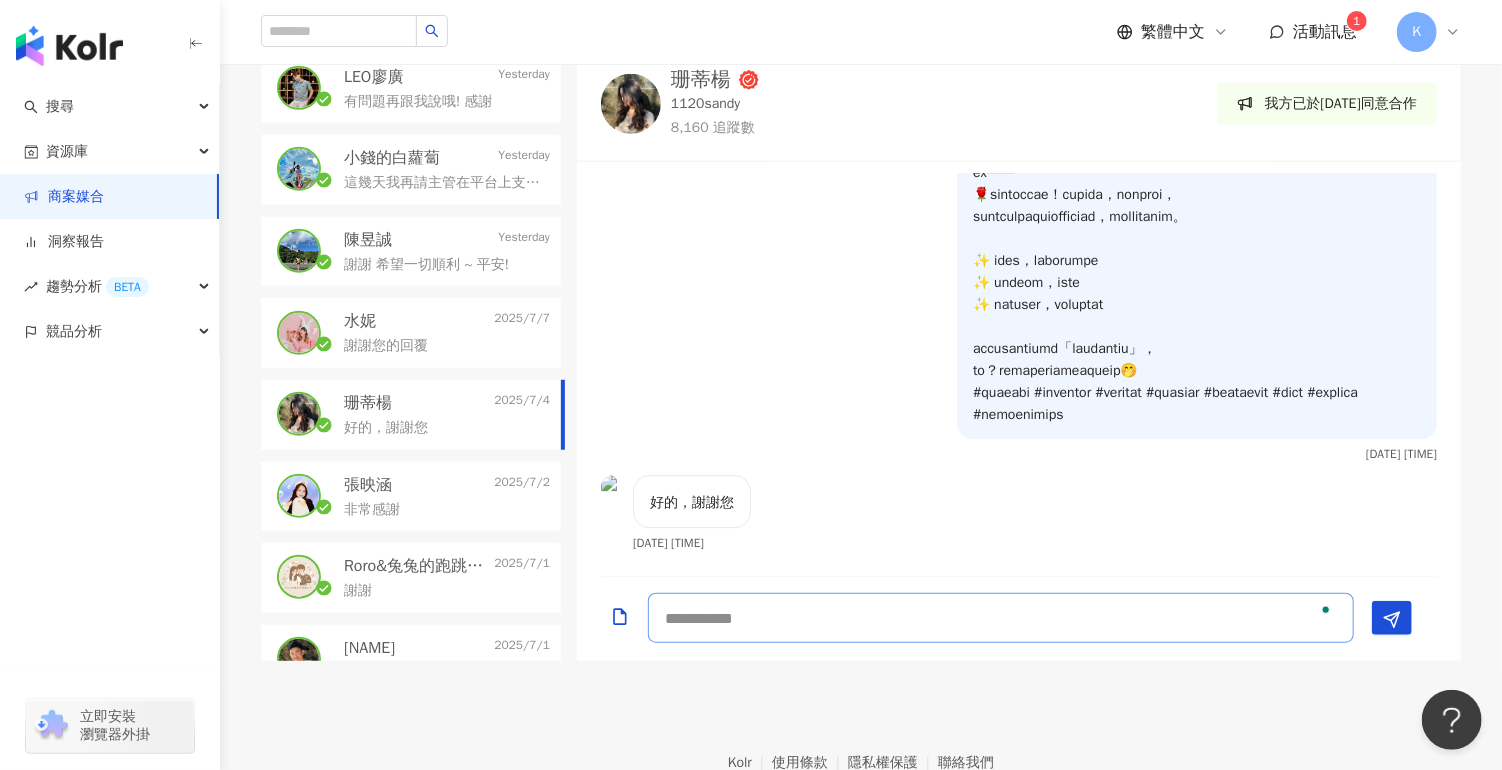 type on "*" 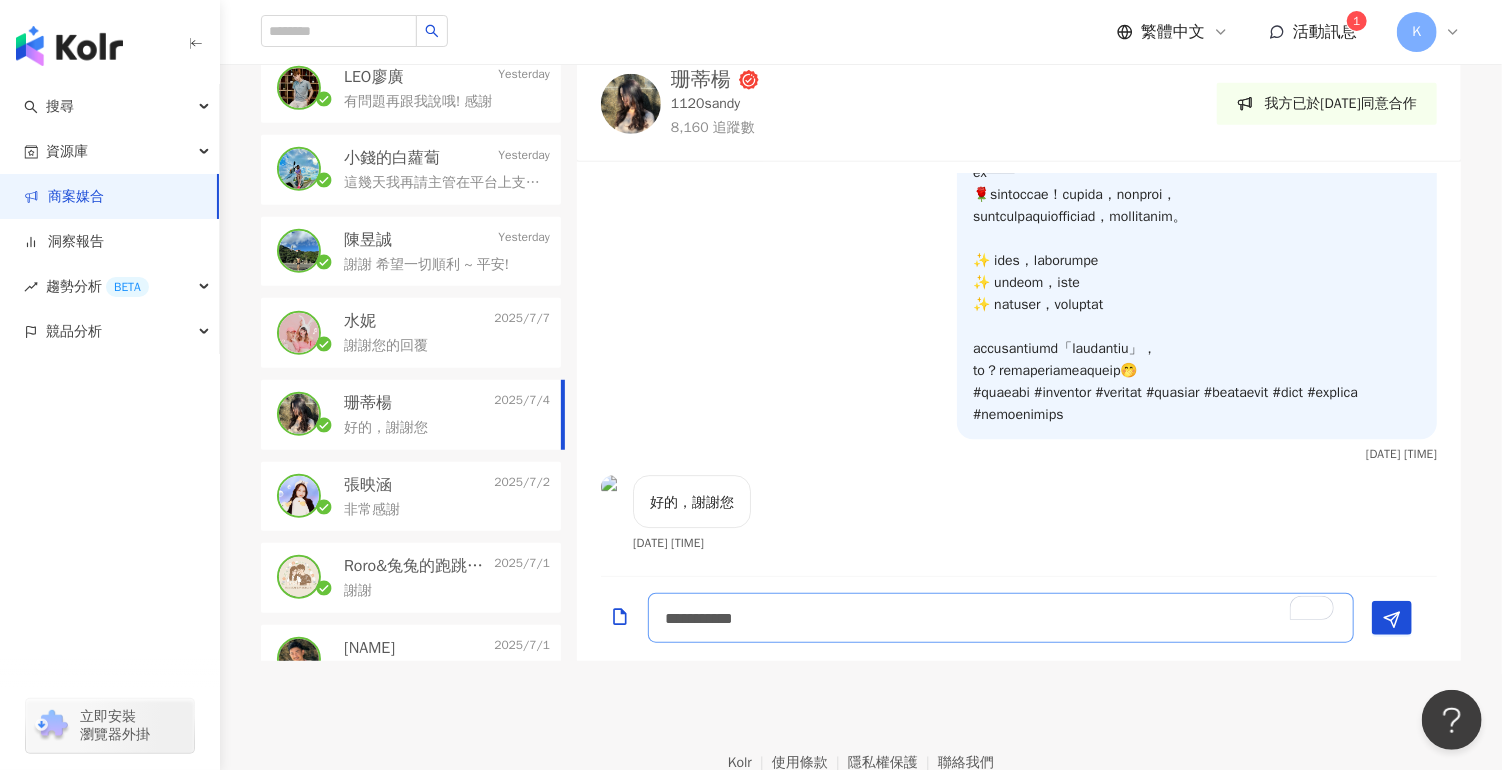 paste on "**********" 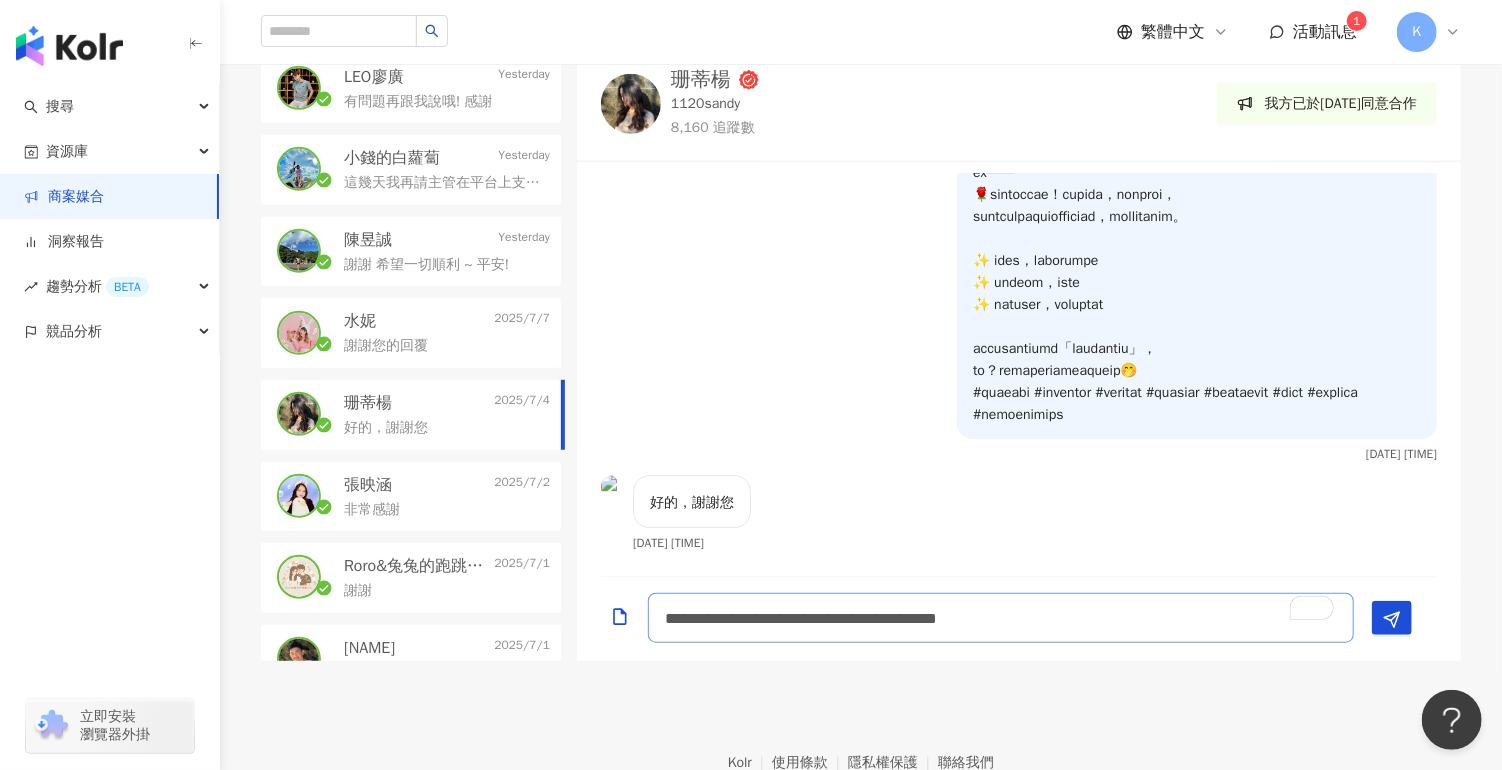 drag, startPoint x: 926, startPoint y: 612, endPoint x: 811, endPoint y: 617, distance: 115.10864 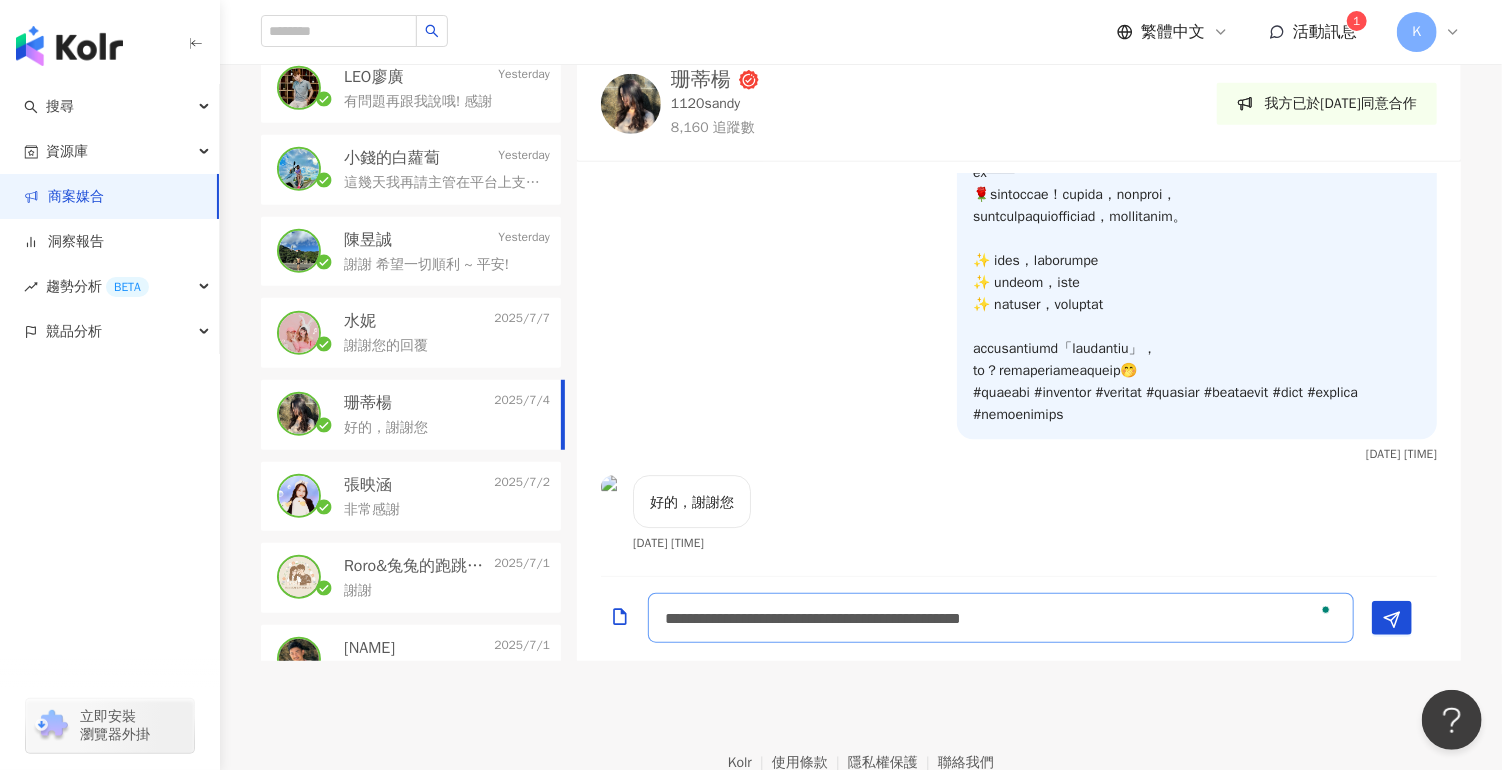 scroll, scrollTop: 1, scrollLeft: 0, axis: vertical 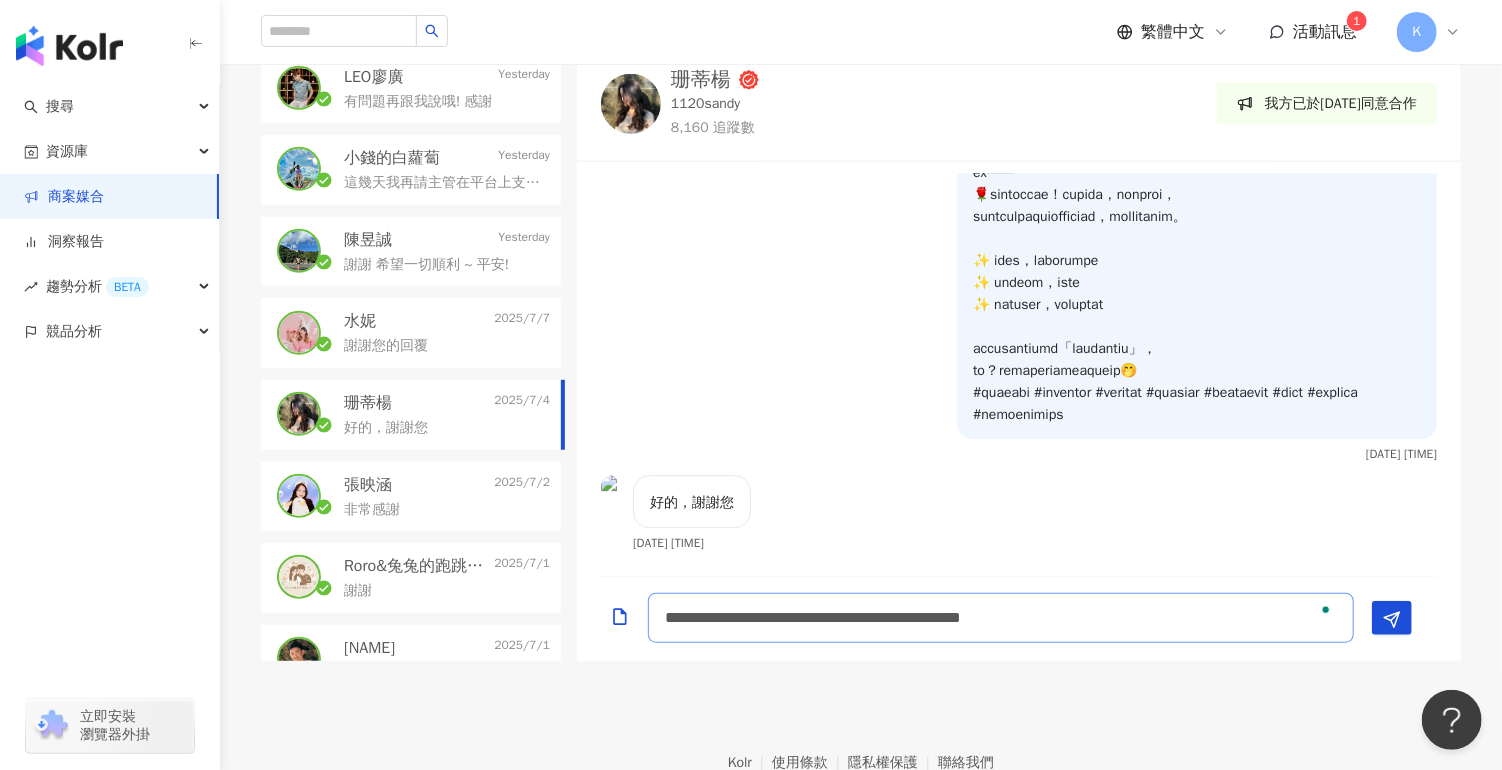 type on "**********" 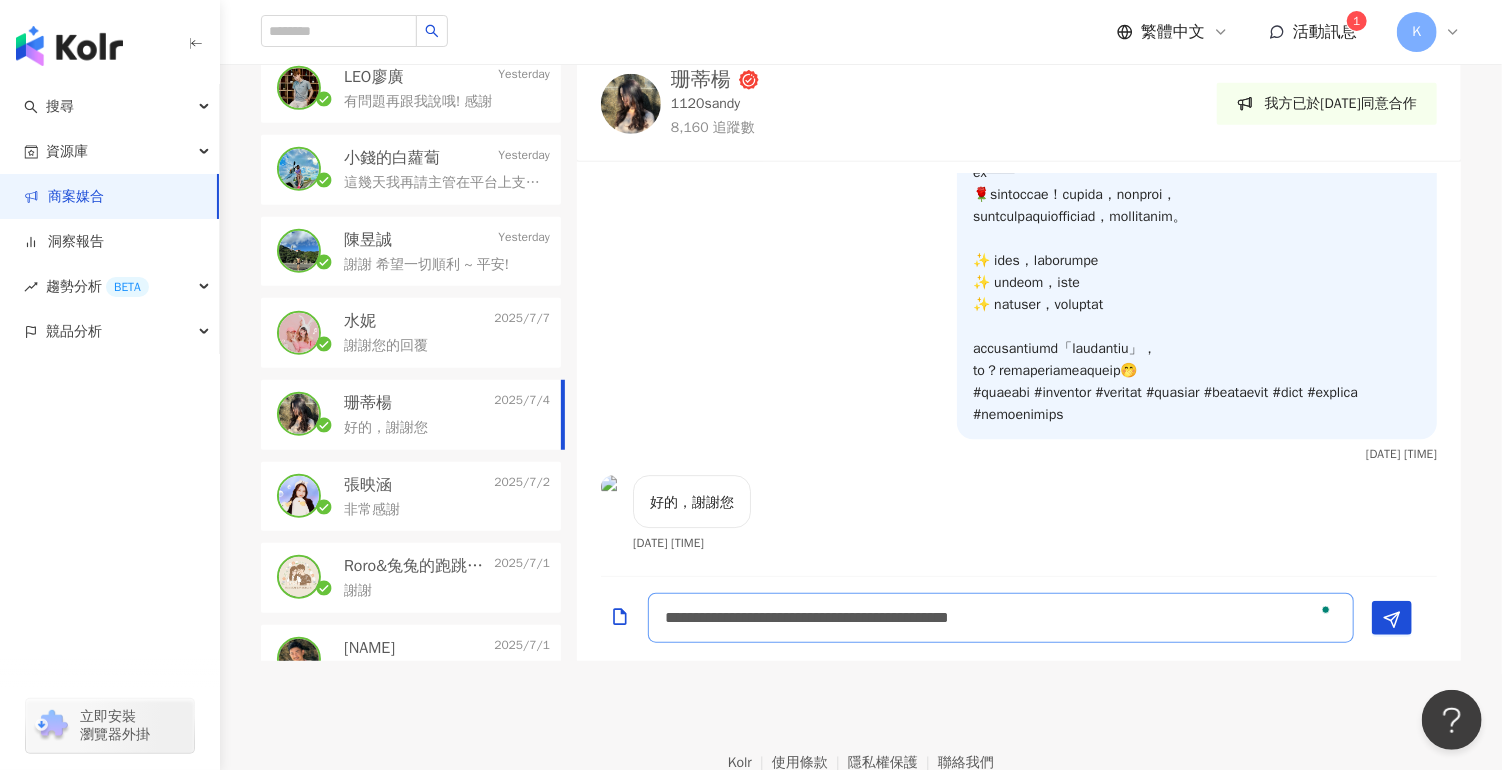 scroll, scrollTop: 0, scrollLeft: 0, axis: both 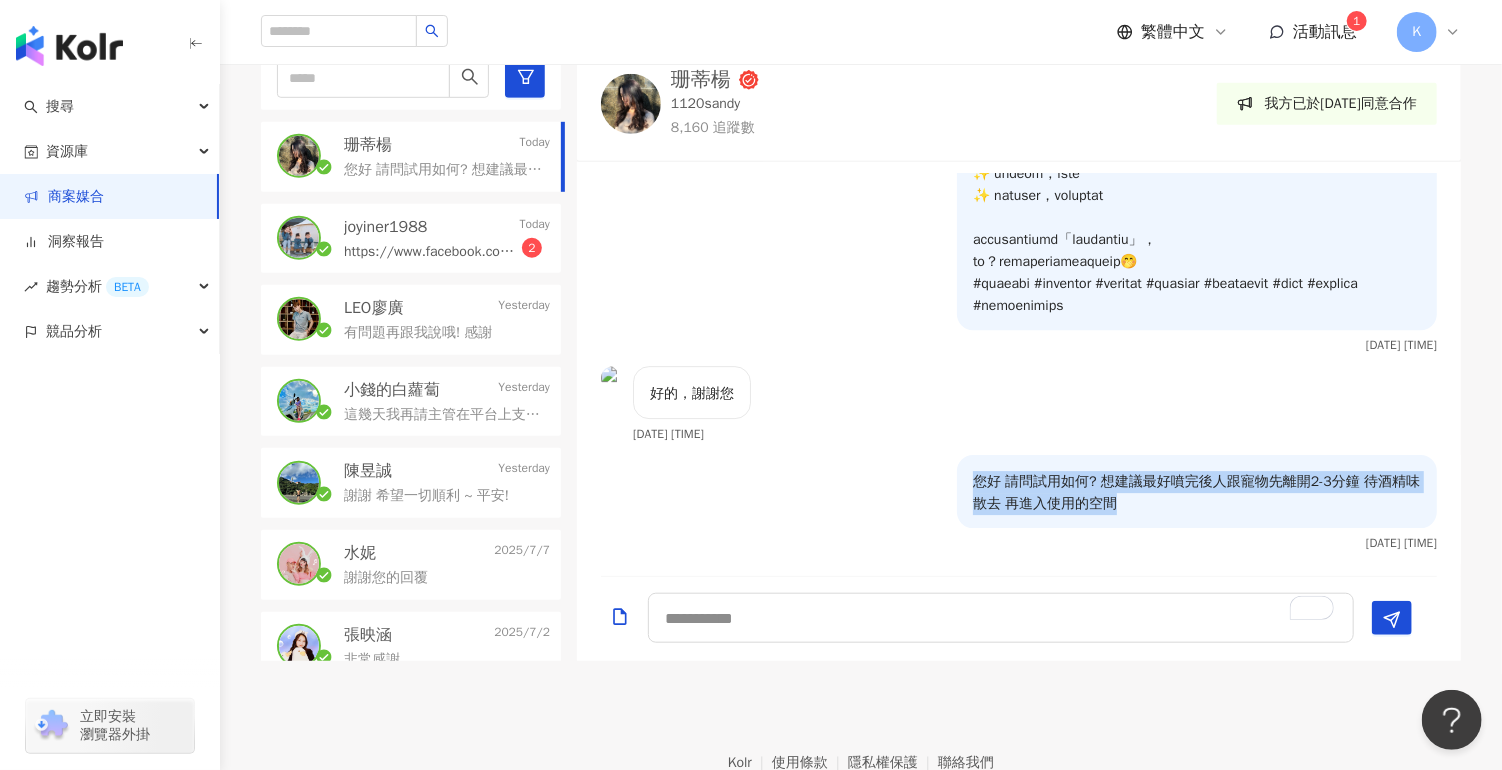 drag, startPoint x: 1103, startPoint y: 500, endPoint x: 956, endPoint y: 483, distance: 147.97972 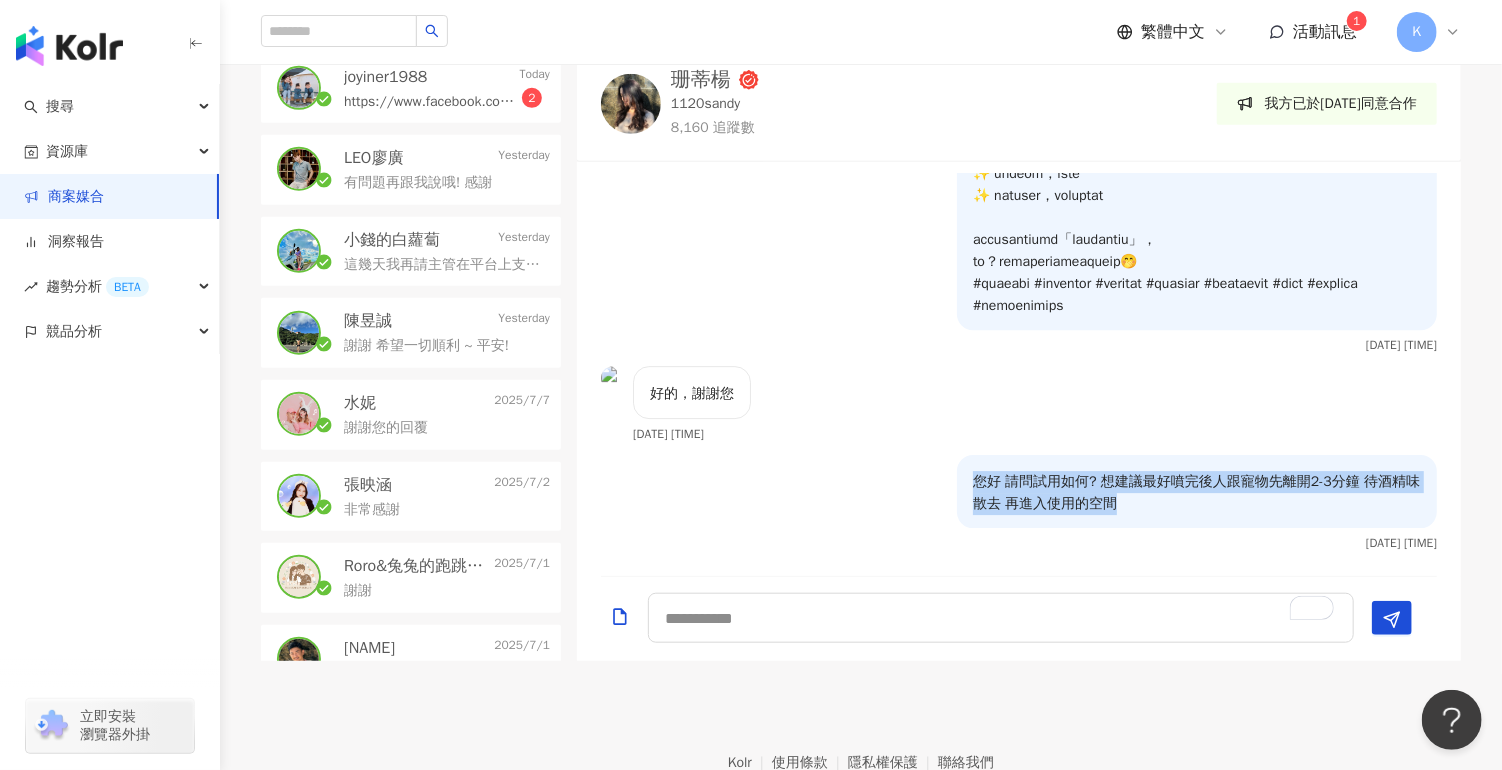 scroll, scrollTop: 300, scrollLeft: 0, axis: vertical 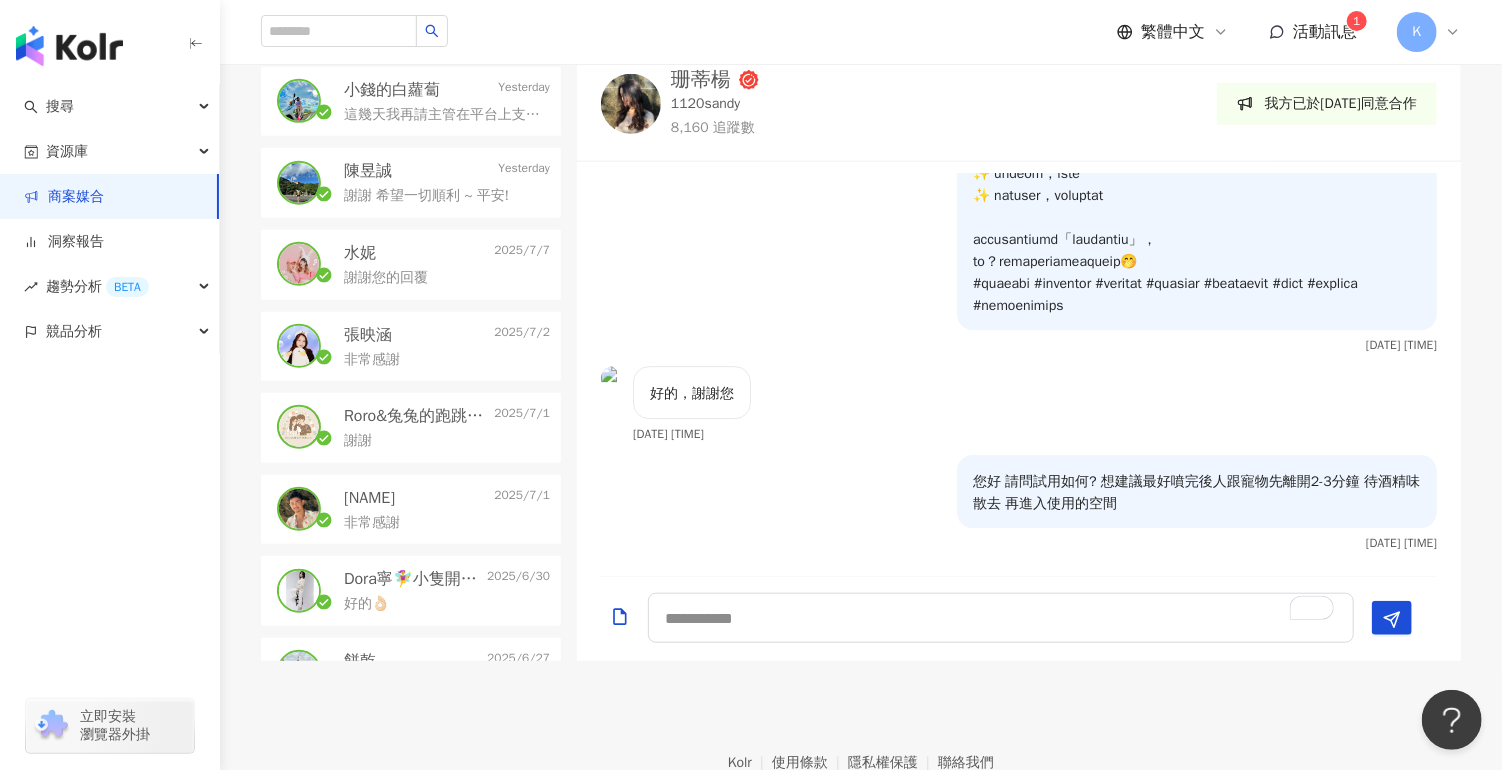 click on "非常感謝" at bounding box center (447, 358) 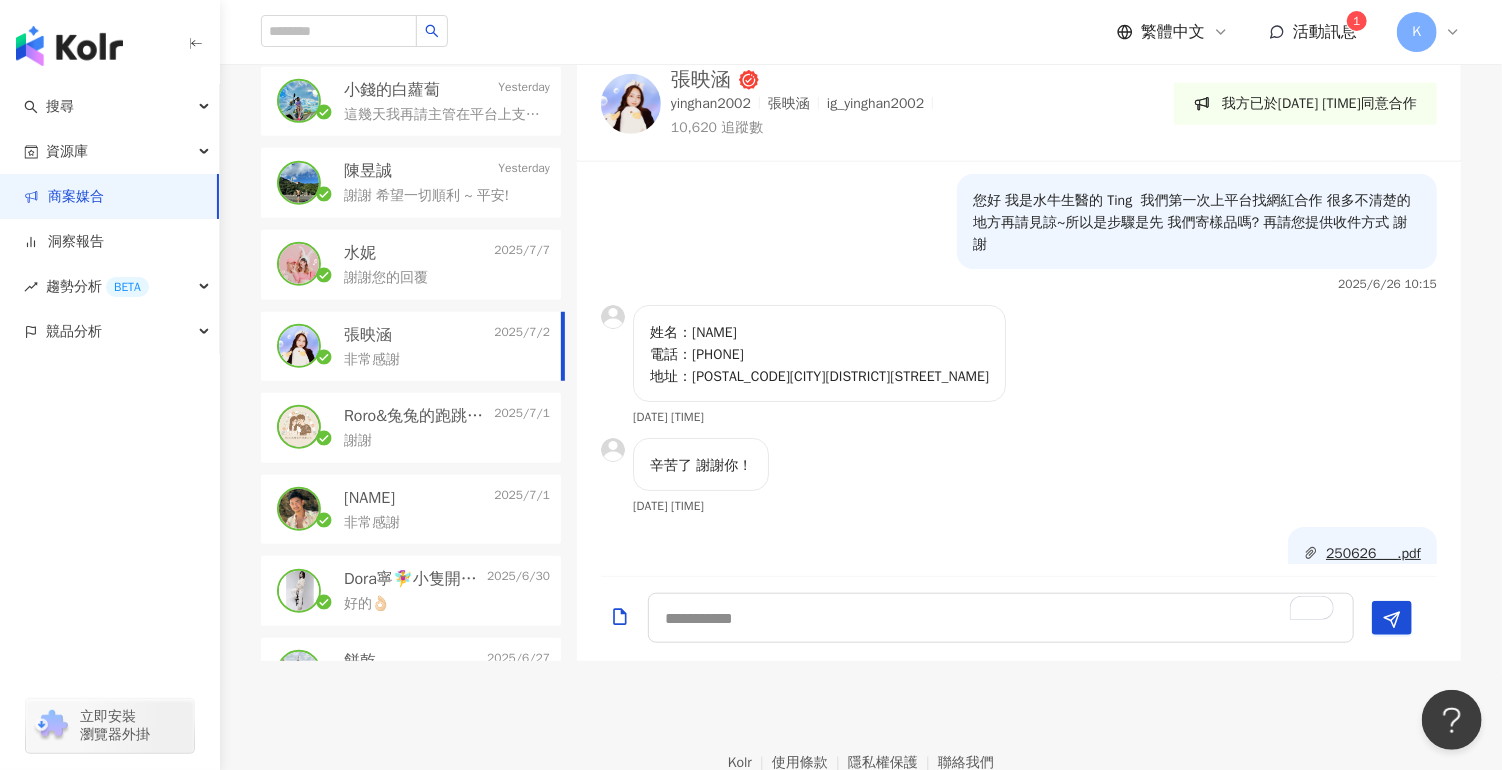 scroll, scrollTop: 796, scrollLeft: 0, axis: vertical 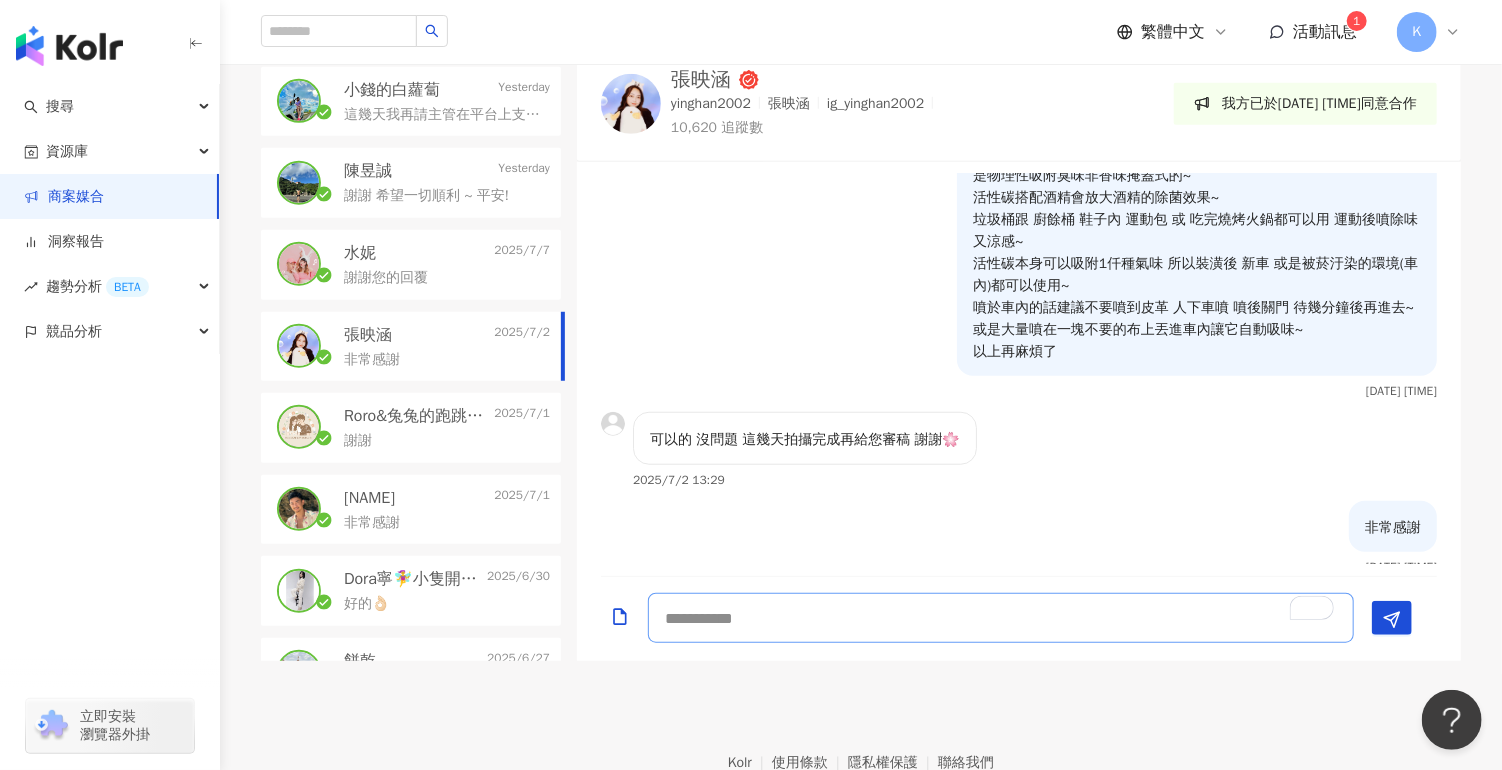 click at bounding box center [1001, 618] 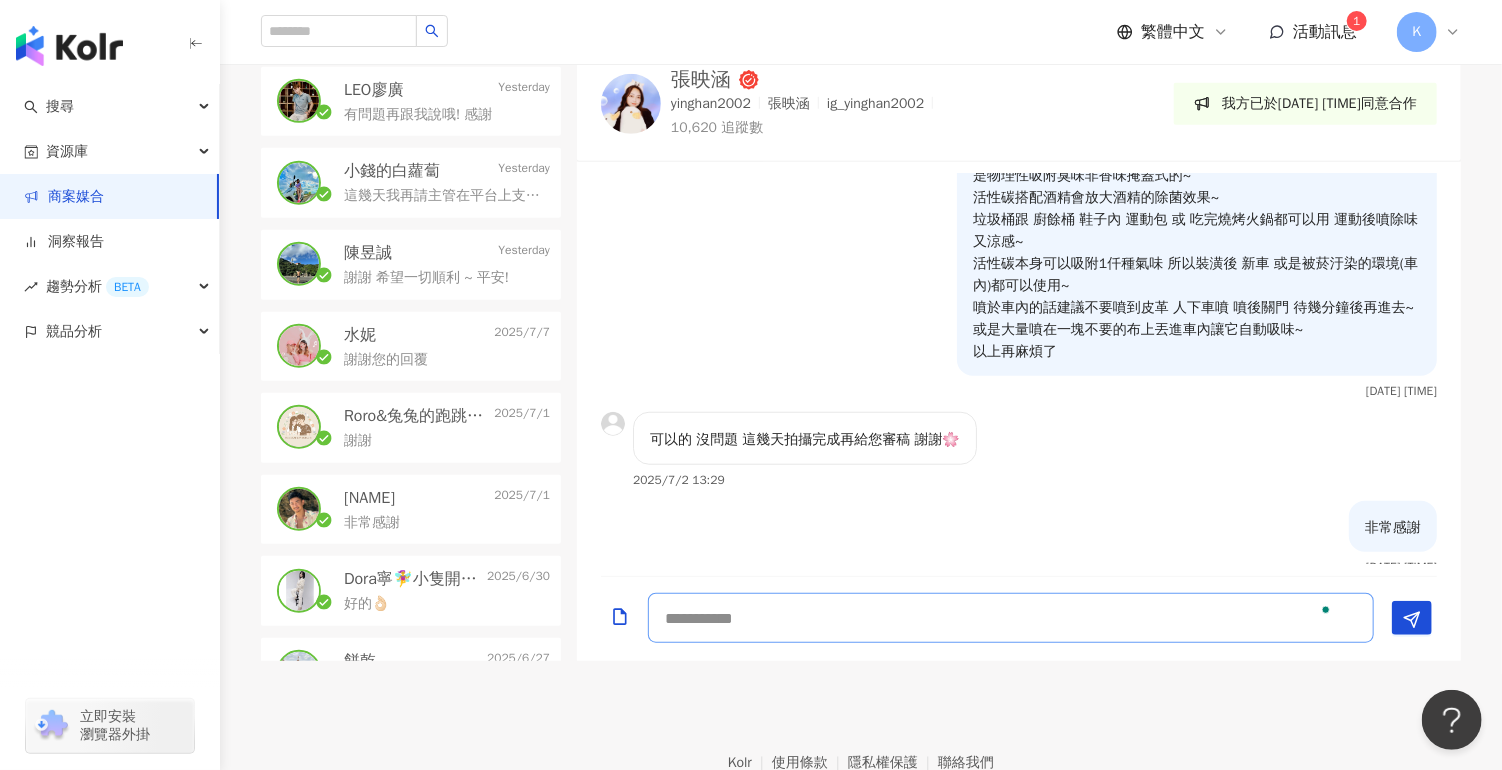 scroll, scrollTop: 904, scrollLeft: 0, axis: vertical 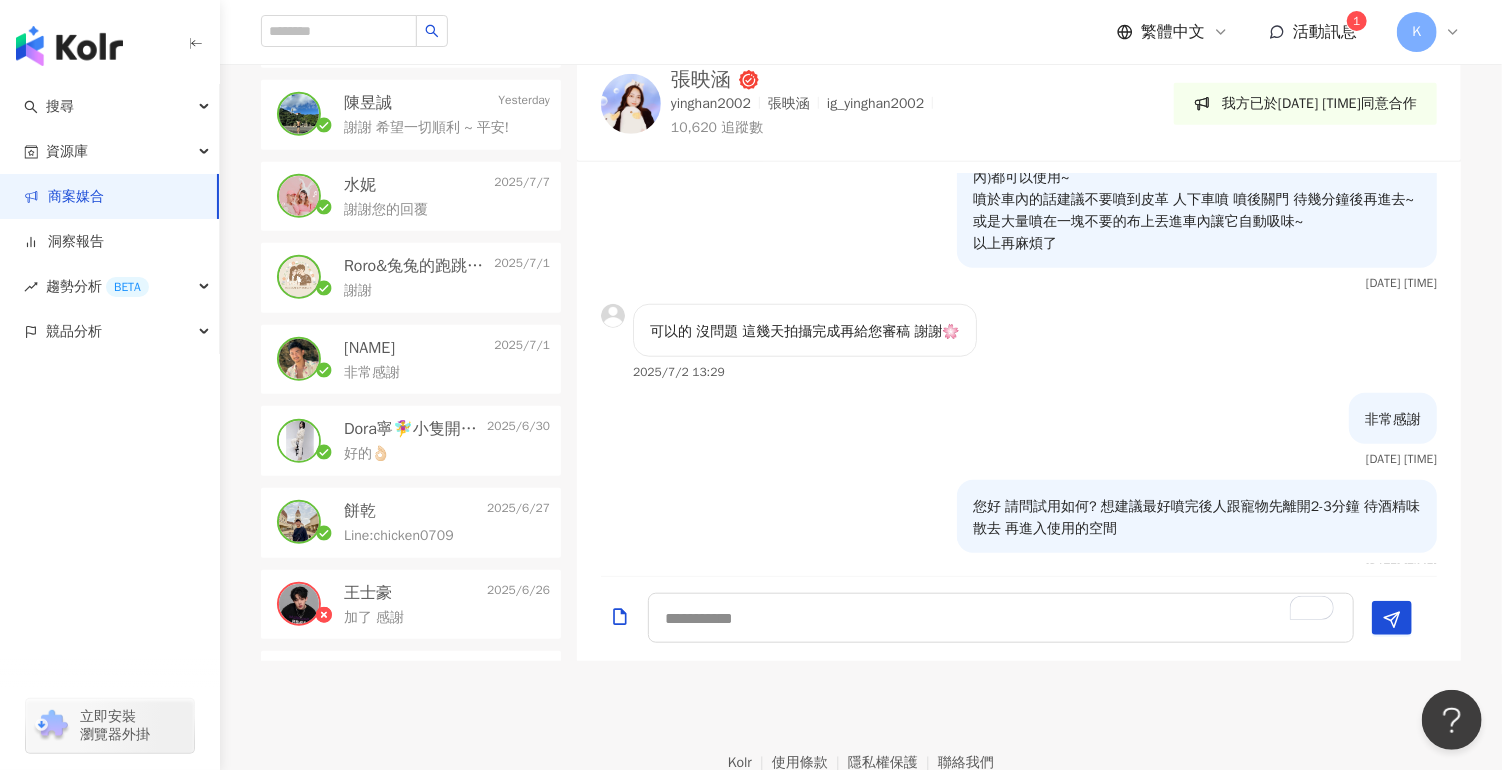 click on "Roro&兔兔的跑跳人生" at bounding box center [417, 266] 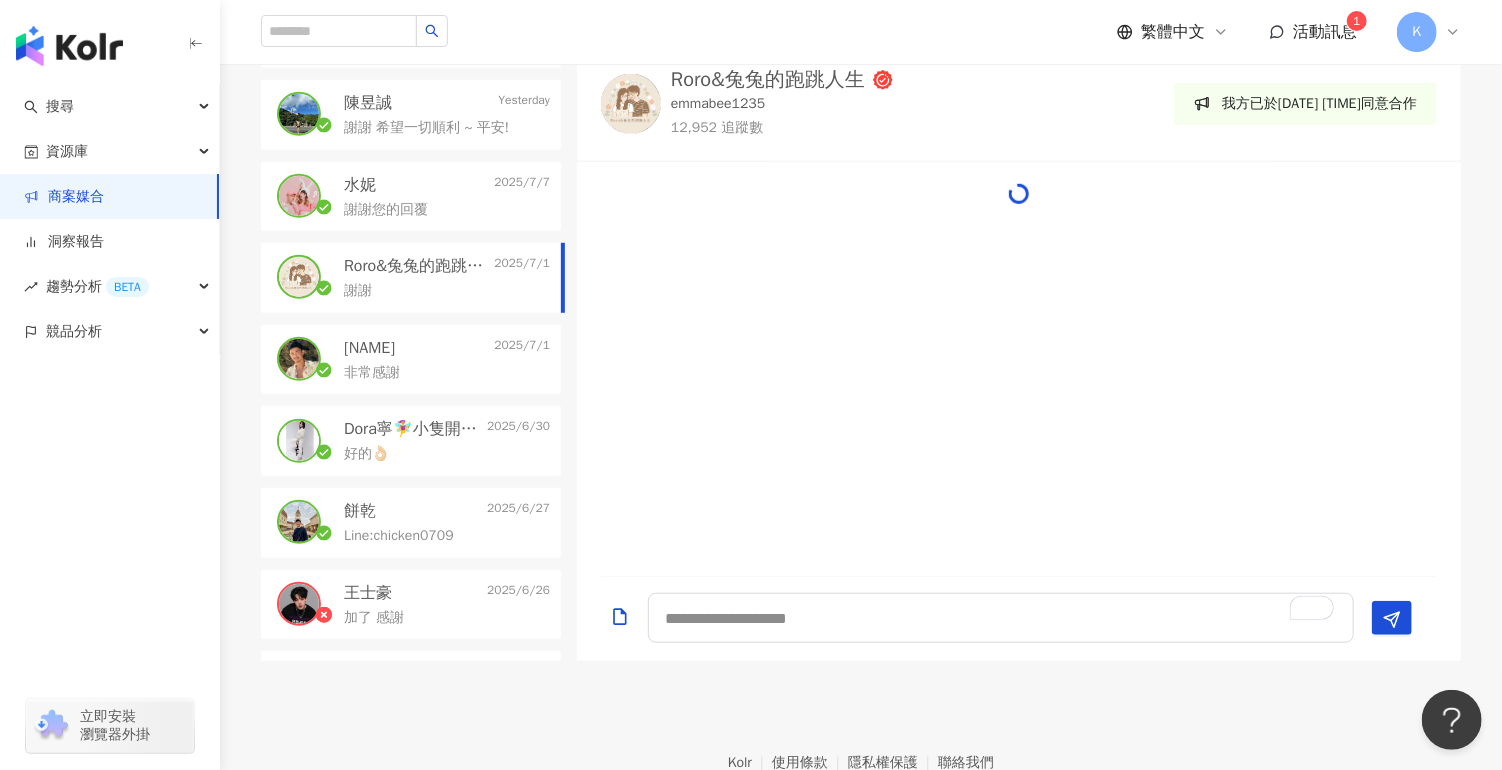scroll, scrollTop: 0, scrollLeft: 0, axis: both 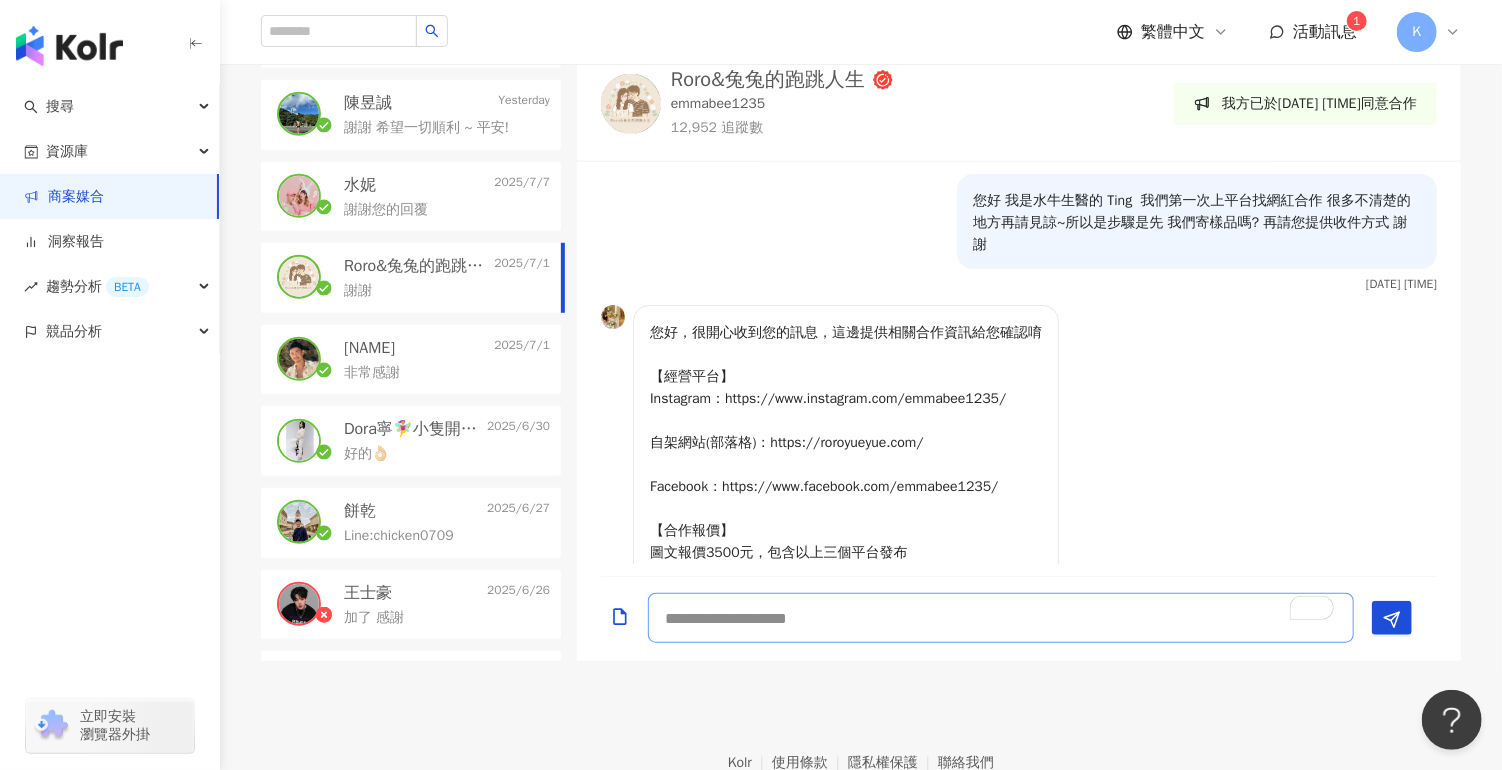 click at bounding box center (1001, 618) 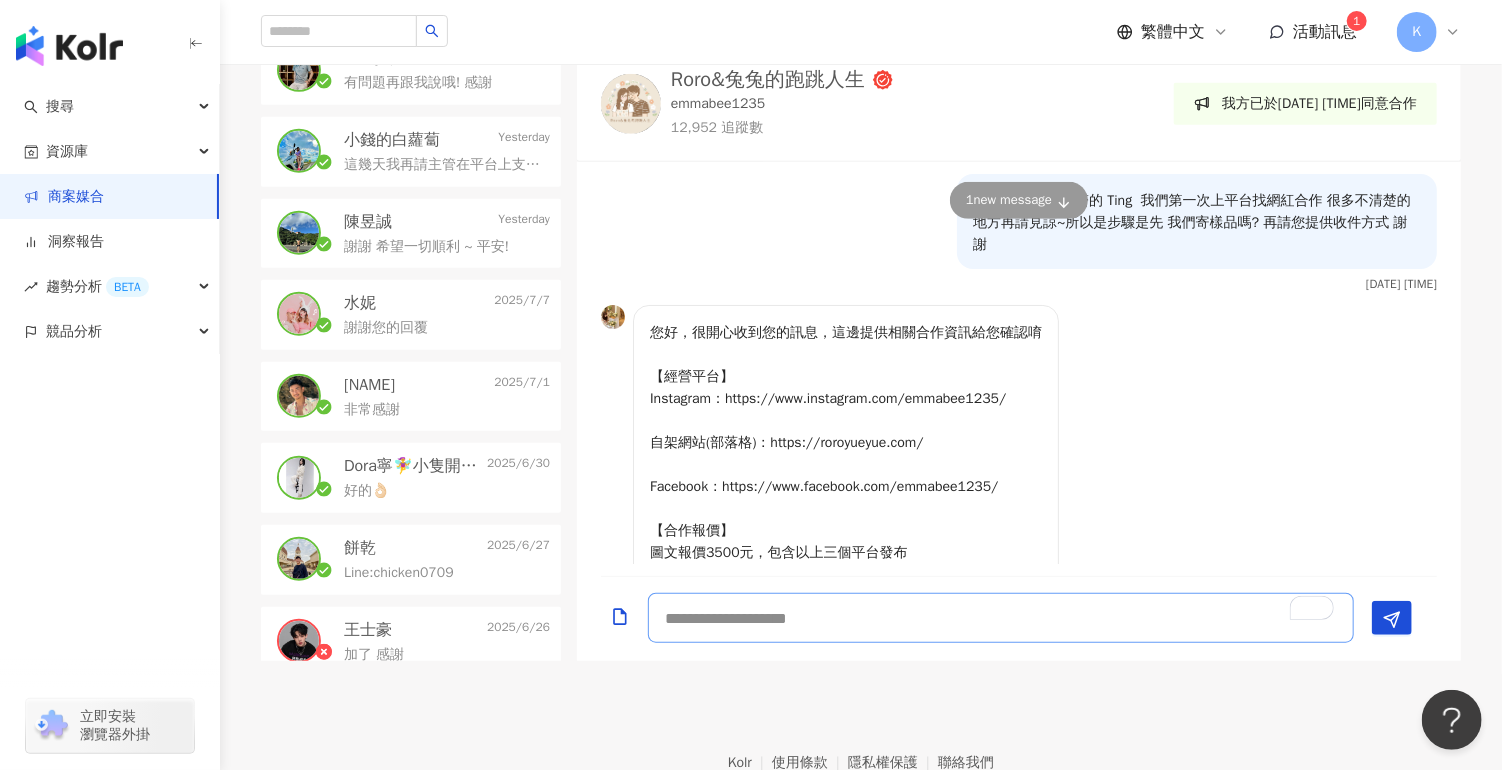 scroll, scrollTop: 450, scrollLeft: 0, axis: vertical 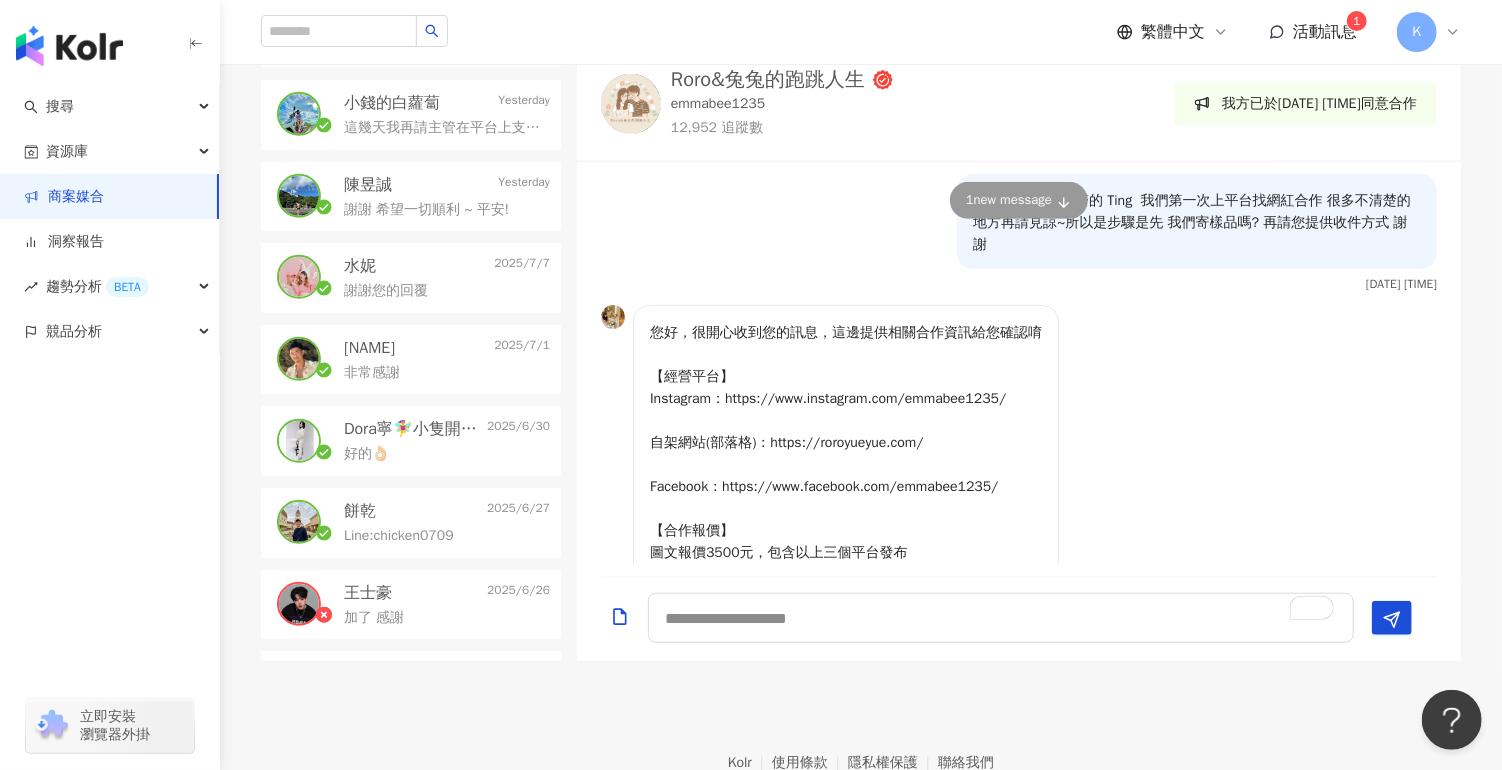 click on "[NAME]" at bounding box center [369, 348] 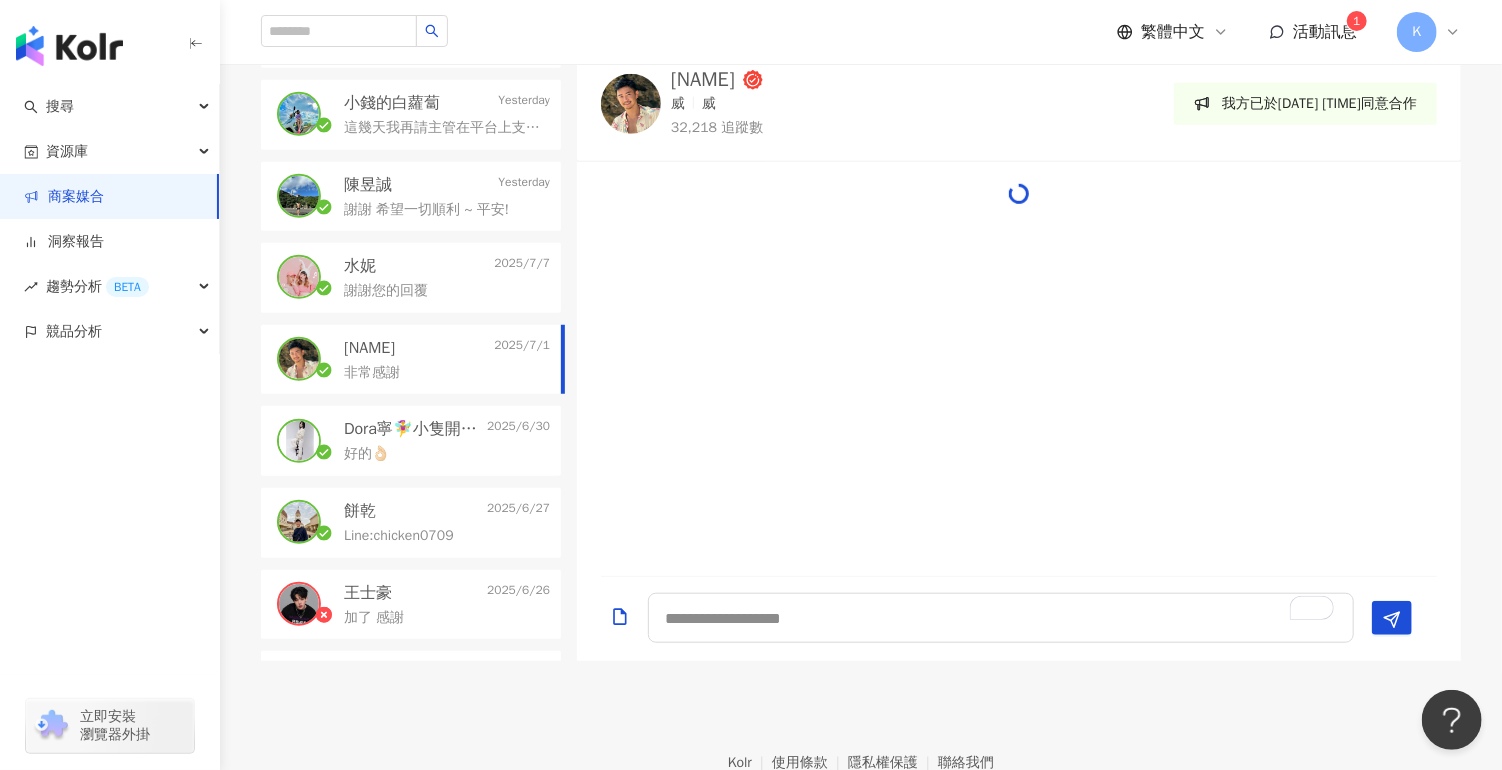 scroll, scrollTop: 1344, scrollLeft: 0, axis: vertical 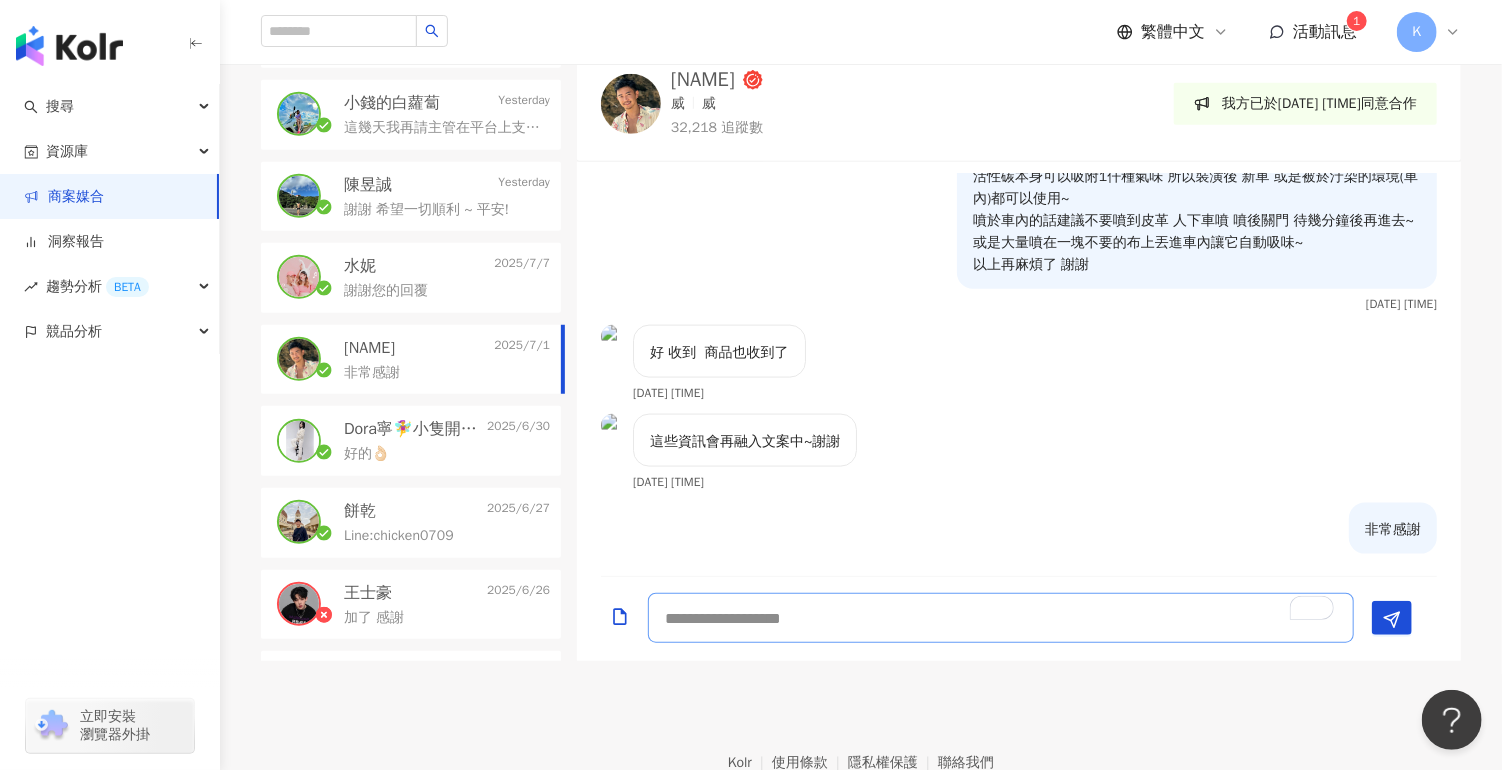 click at bounding box center (1001, 618) 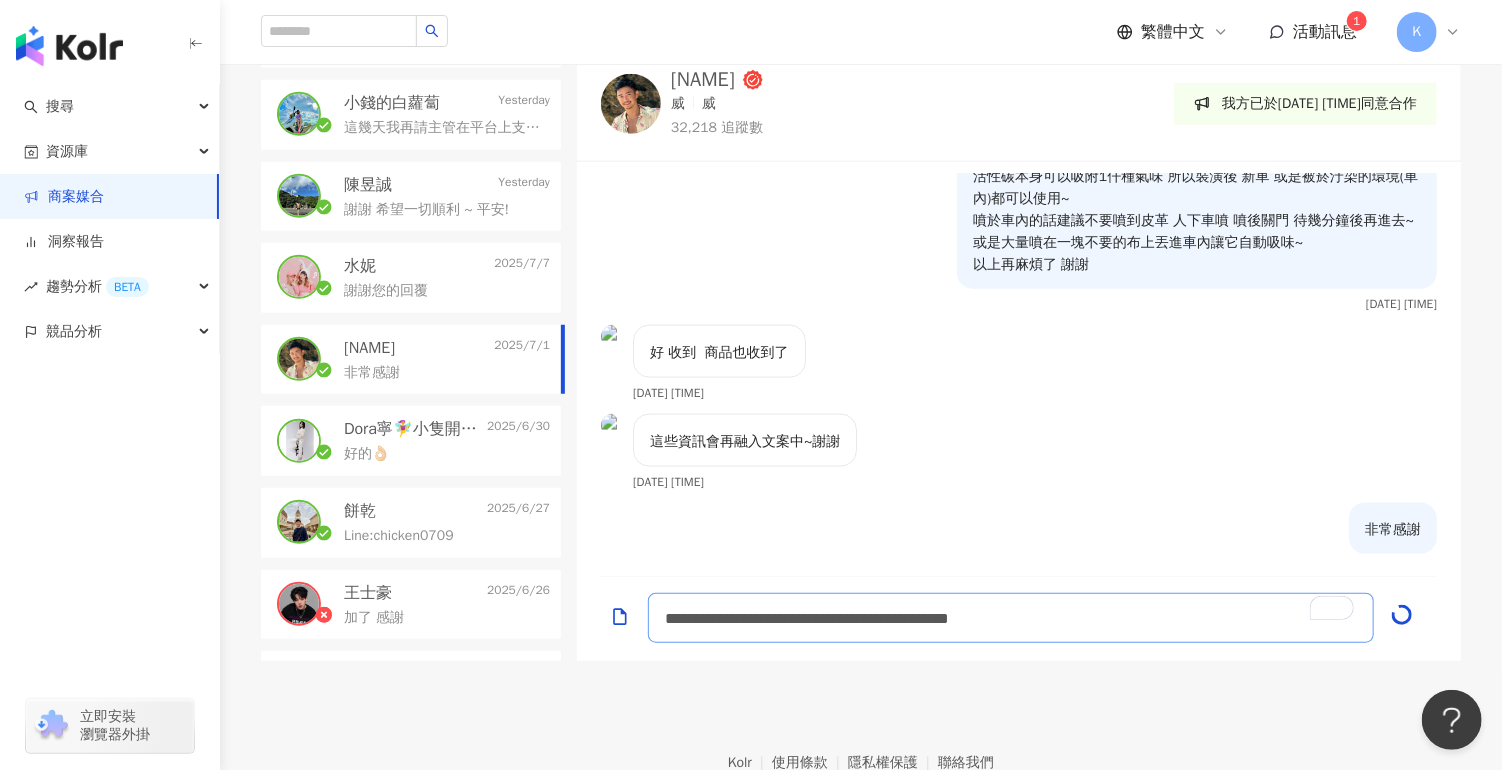 scroll, scrollTop: 1453, scrollLeft: 0, axis: vertical 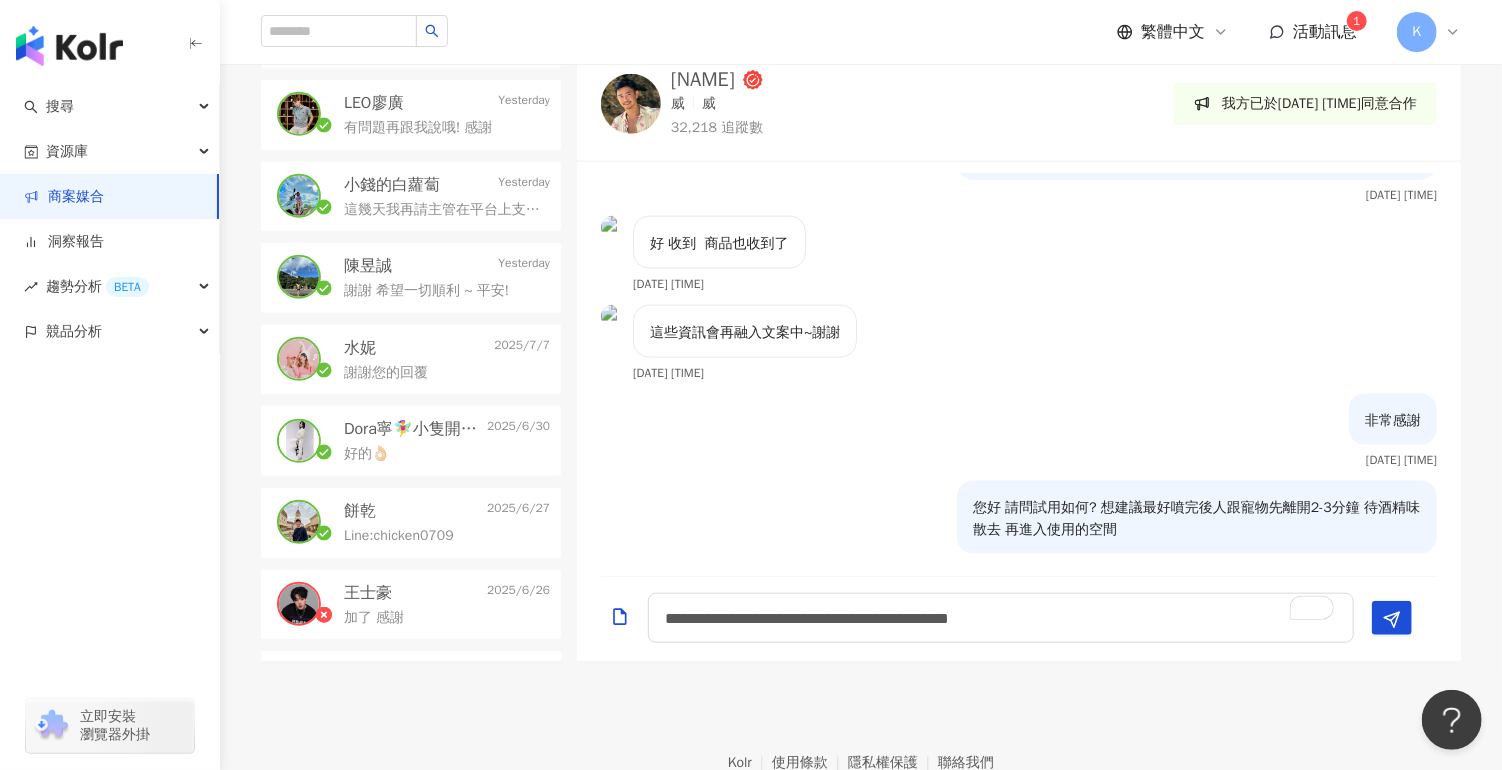 click on "好的👌🏻" at bounding box center [447, 452] 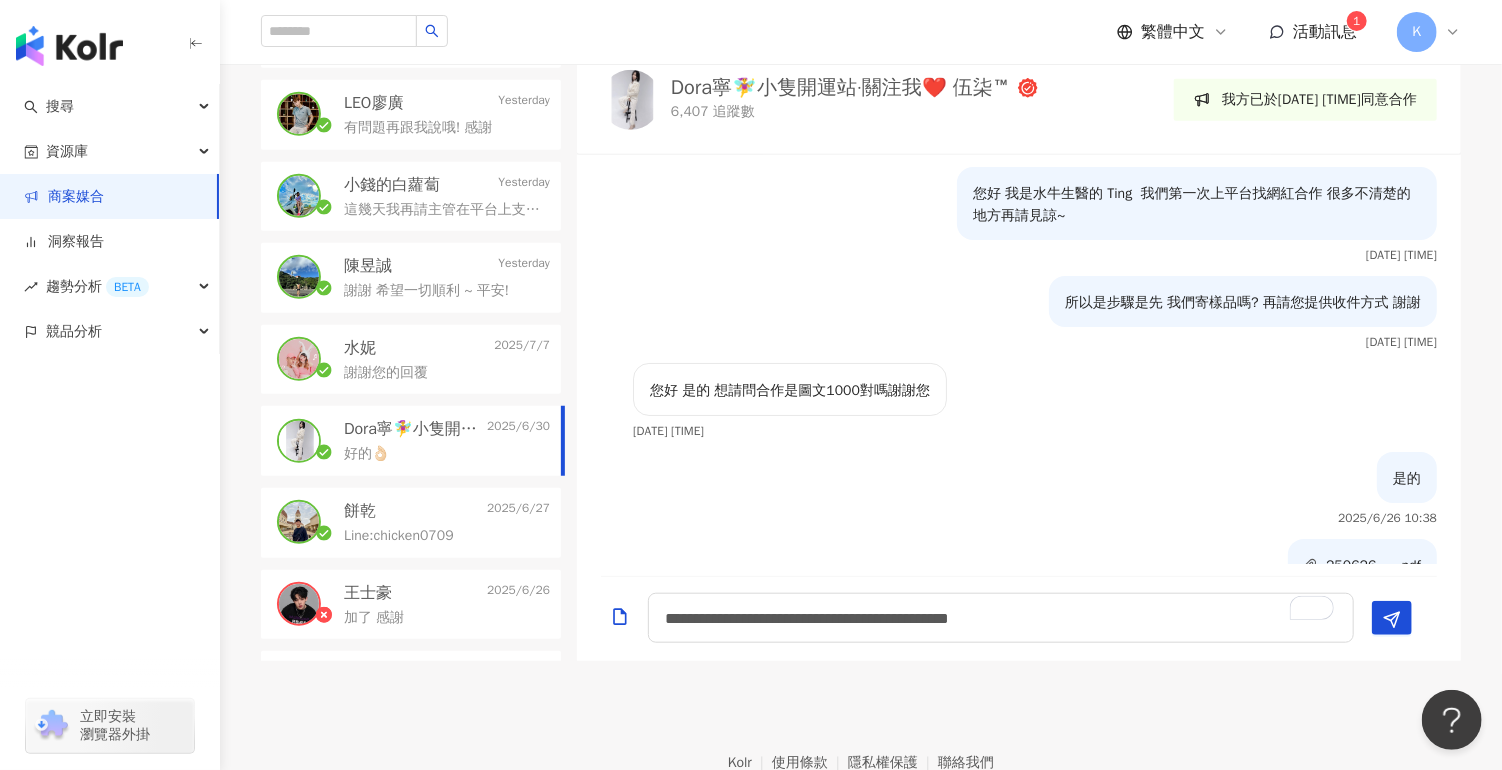 scroll, scrollTop: 768, scrollLeft: 0, axis: vertical 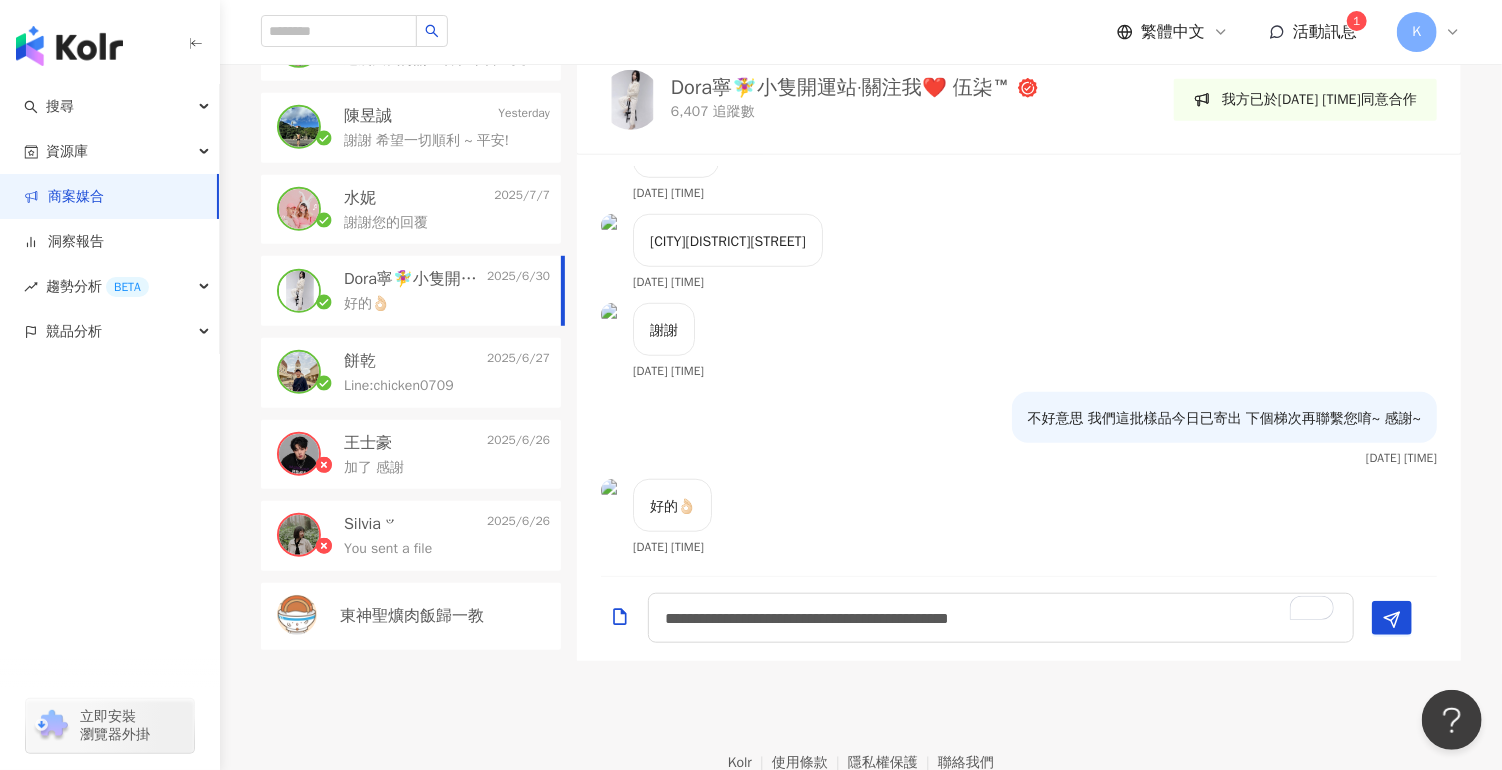 click on "Line:chicken0709" at bounding box center (399, 386) 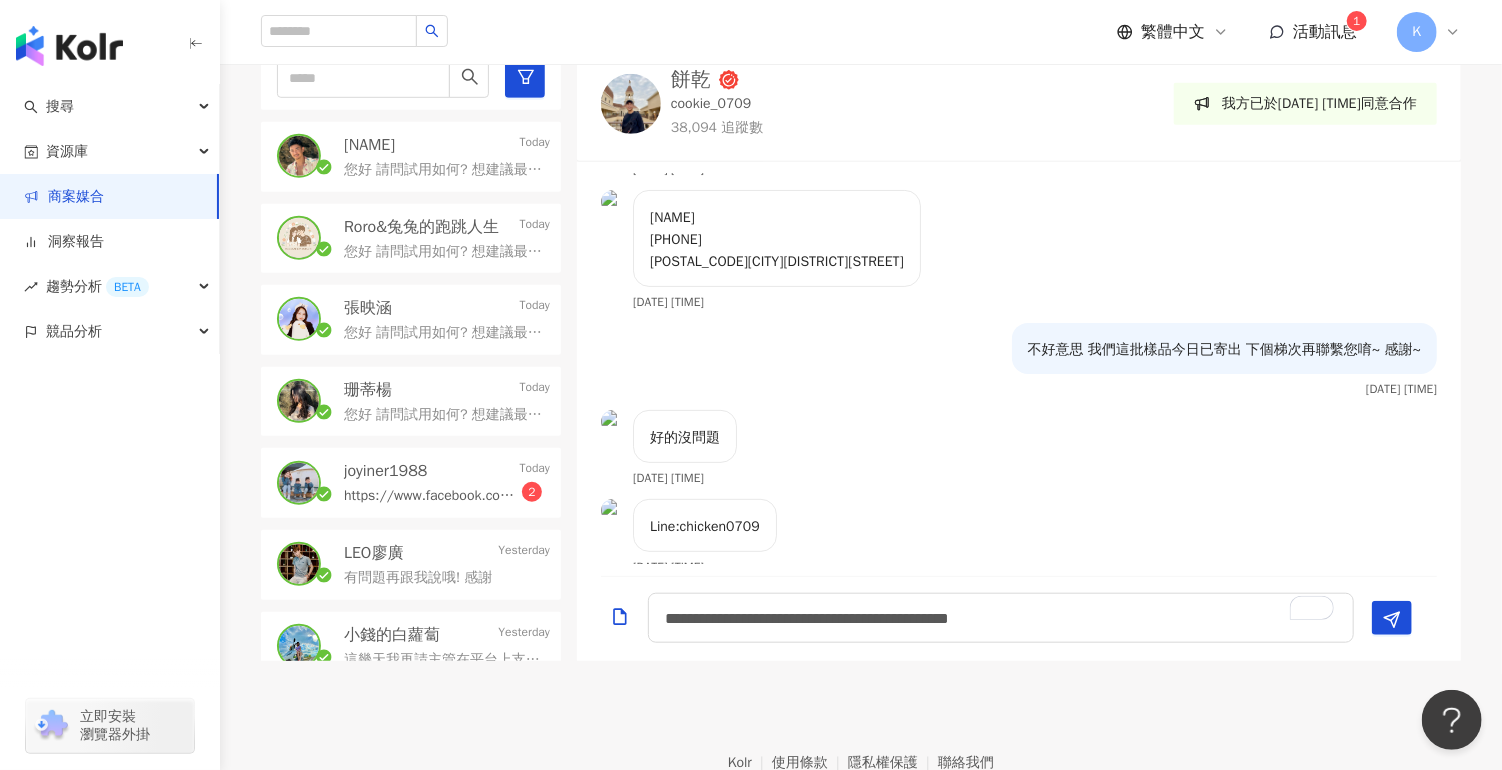 click on "https://www.facebook.com/share/p/15kLYFkmTB/?mibextid=wwXIfr" at bounding box center [433, 496] 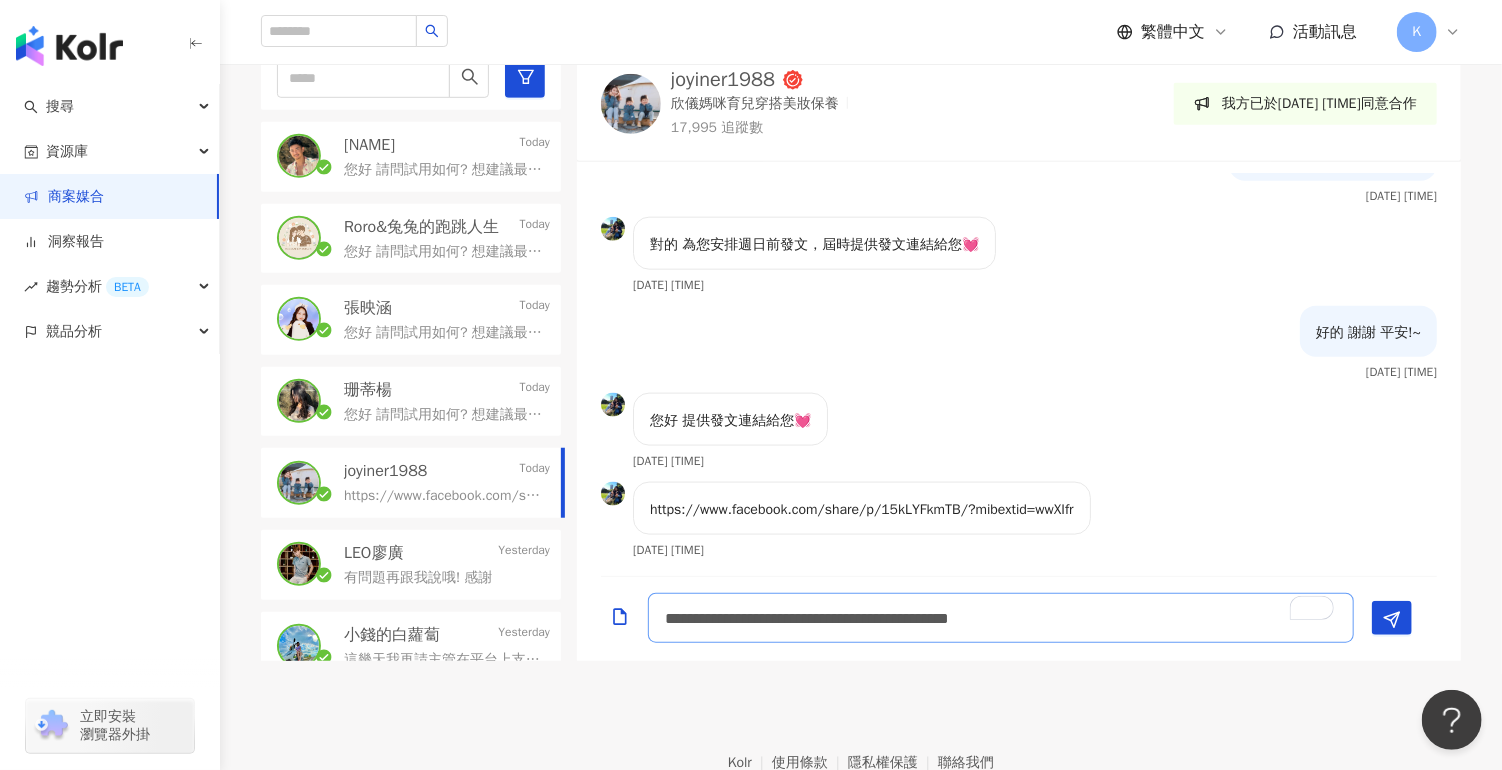 drag, startPoint x: 1019, startPoint y: 620, endPoint x: 1003, endPoint y: 630, distance: 18.867962 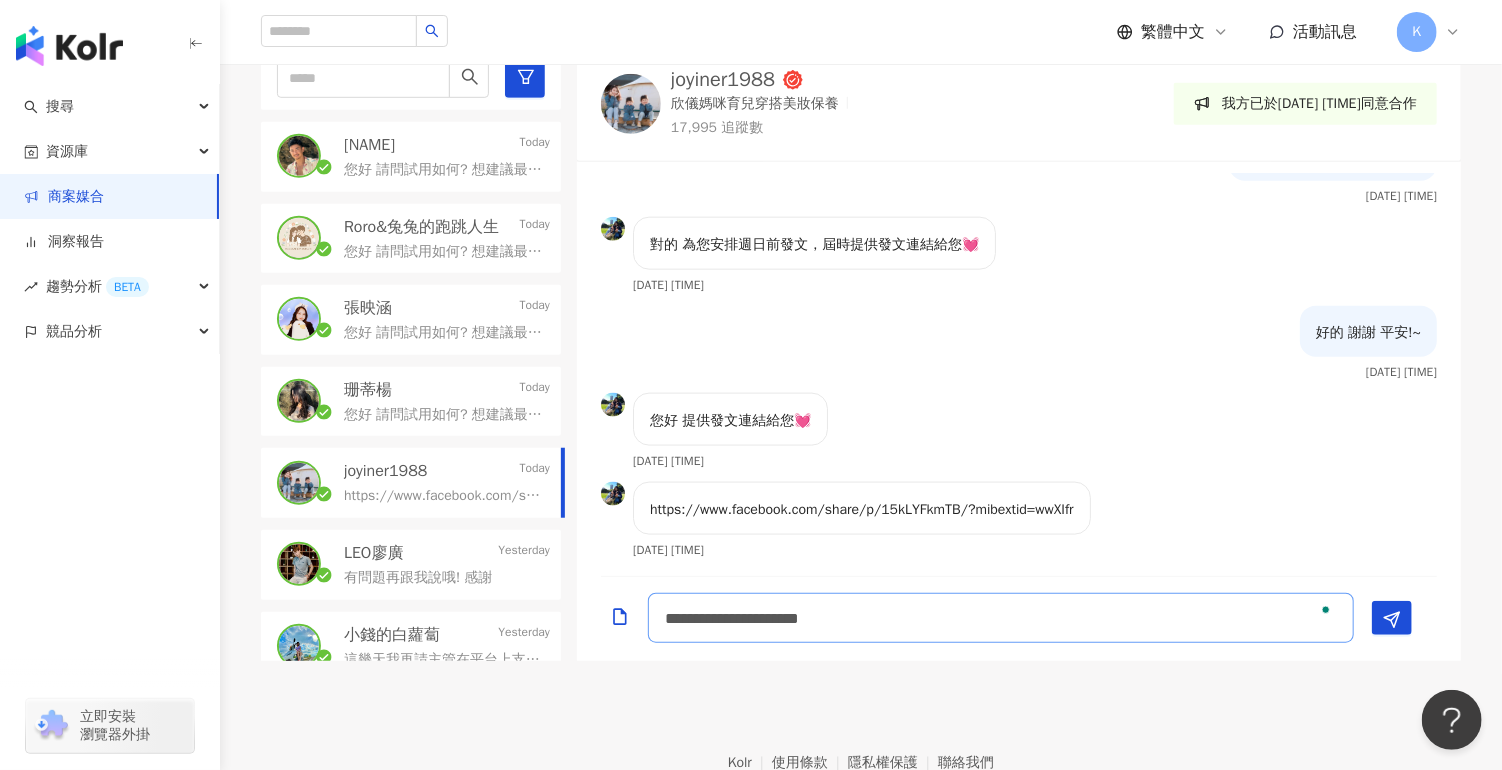 type on "**********" 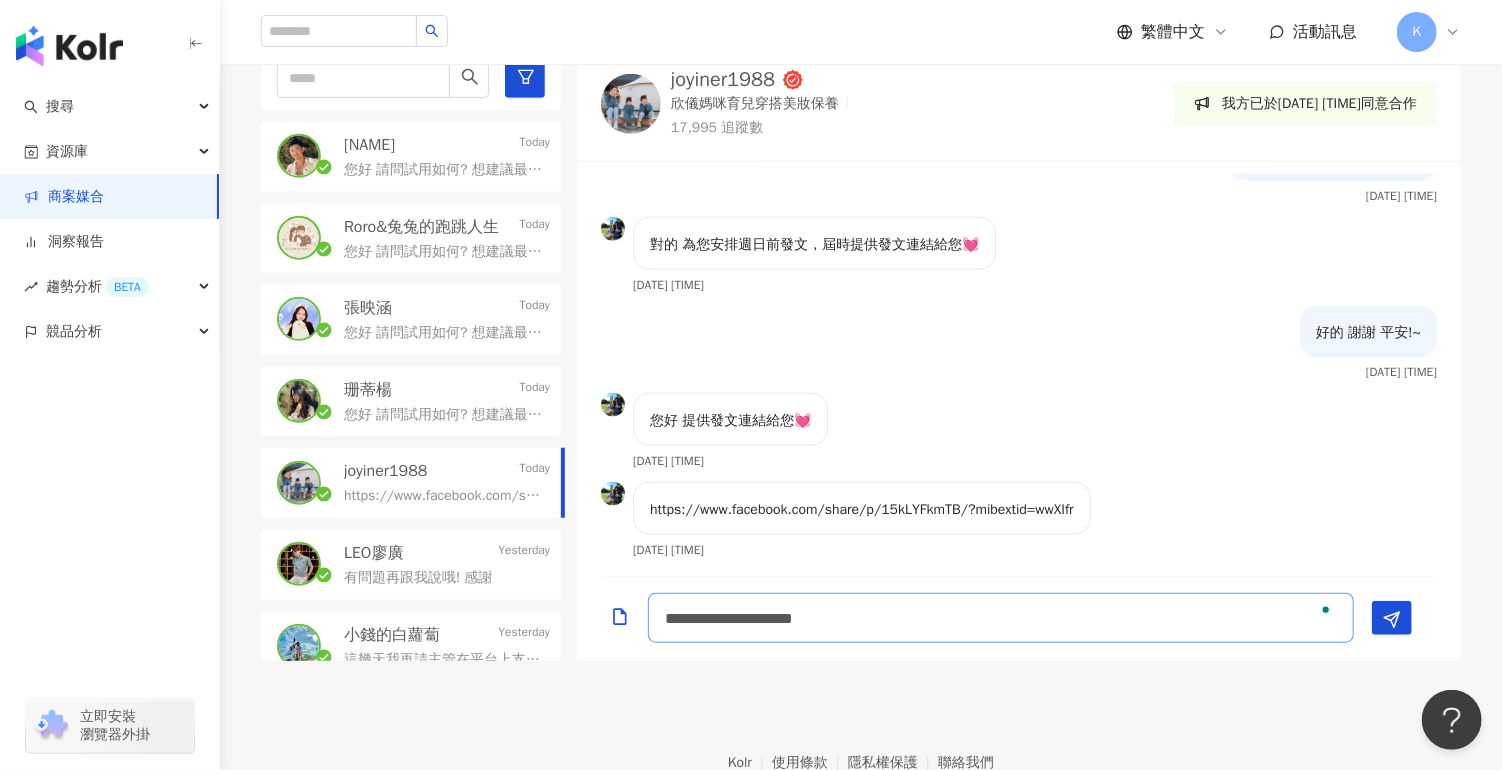 type 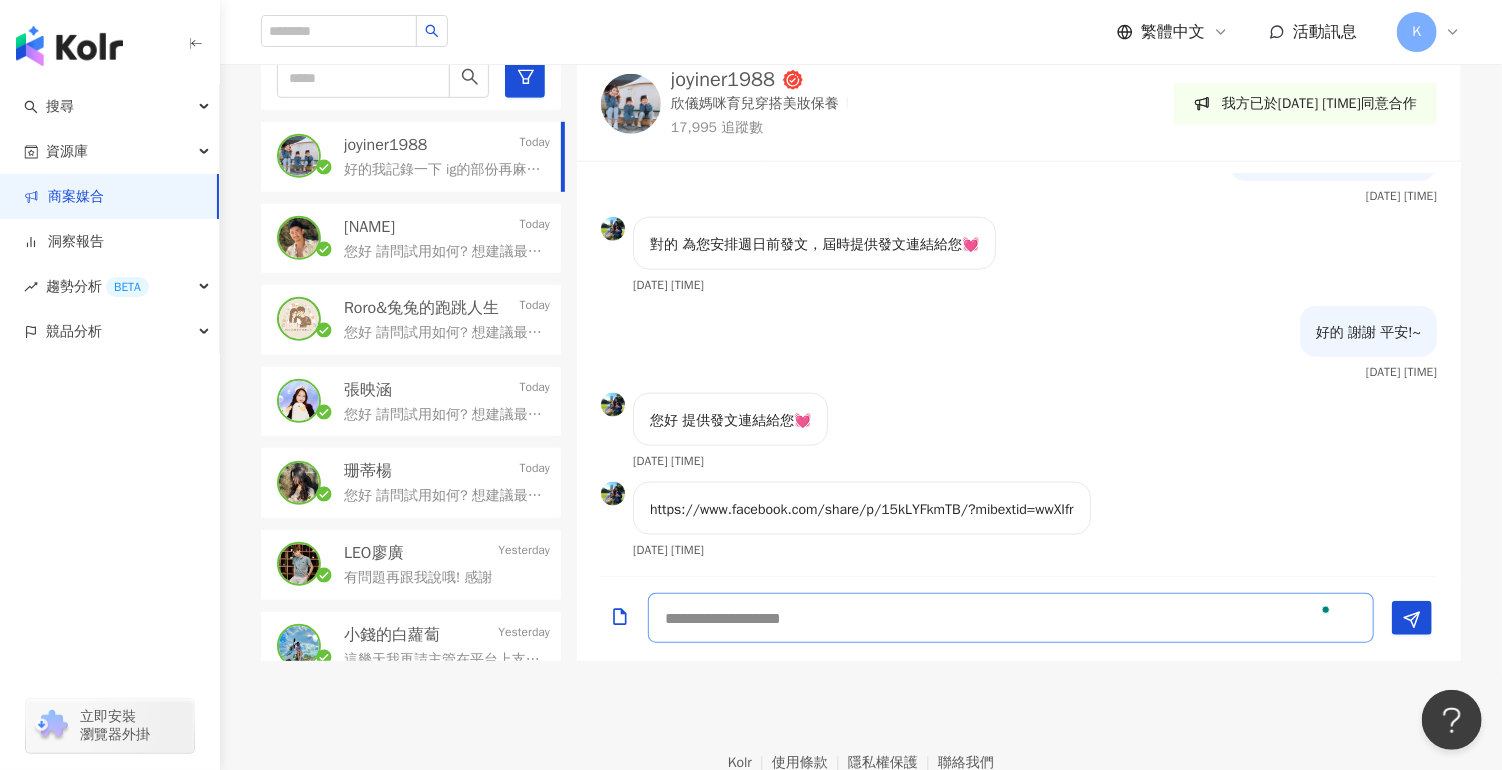 scroll, scrollTop: 5308, scrollLeft: 0, axis: vertical 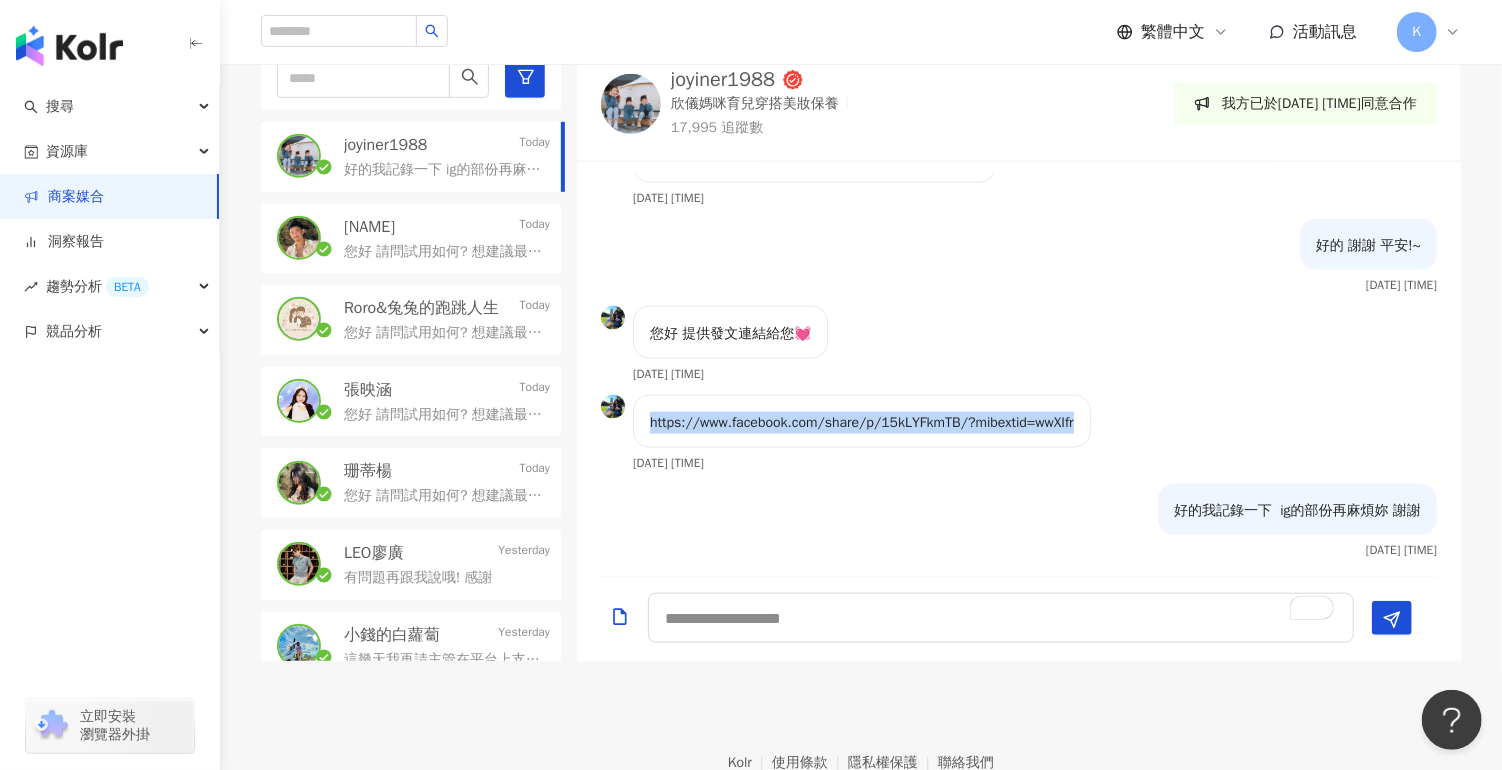 drag, startPoint x: 1100, startPoint y: 416, endPoint x: 650, endPoint y: 428, distance: 450.15997 